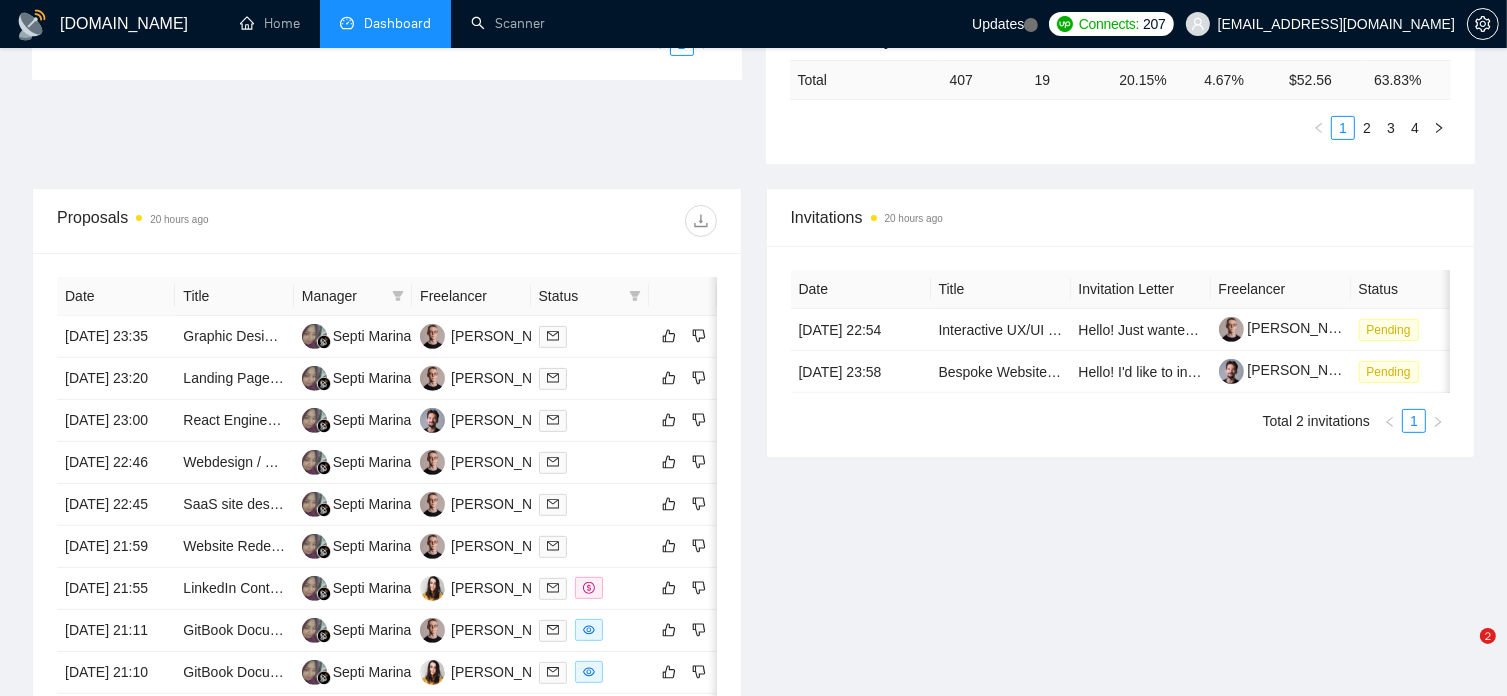 scroll, scrollTop: 628, scrollLeft: 0, axis: vertical 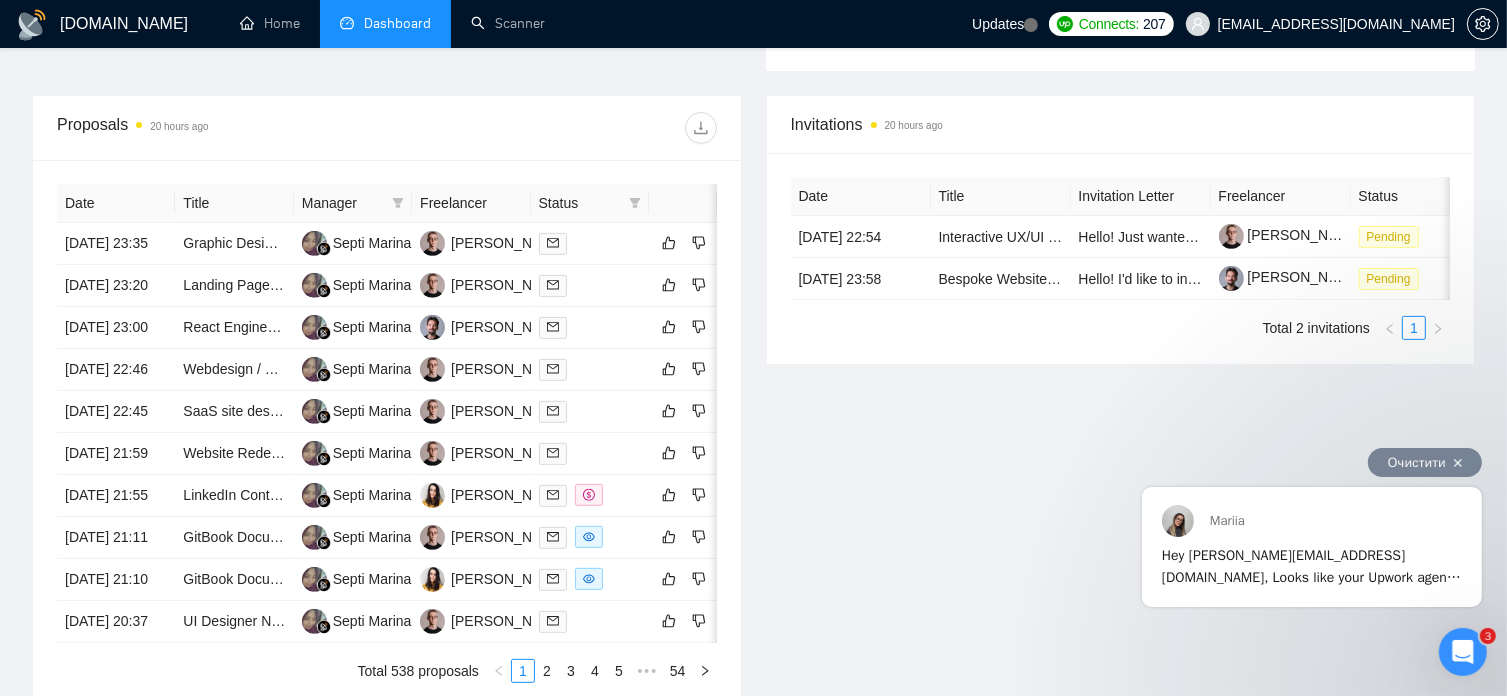 click on "Mariia" at bounding box center [1311, 520] 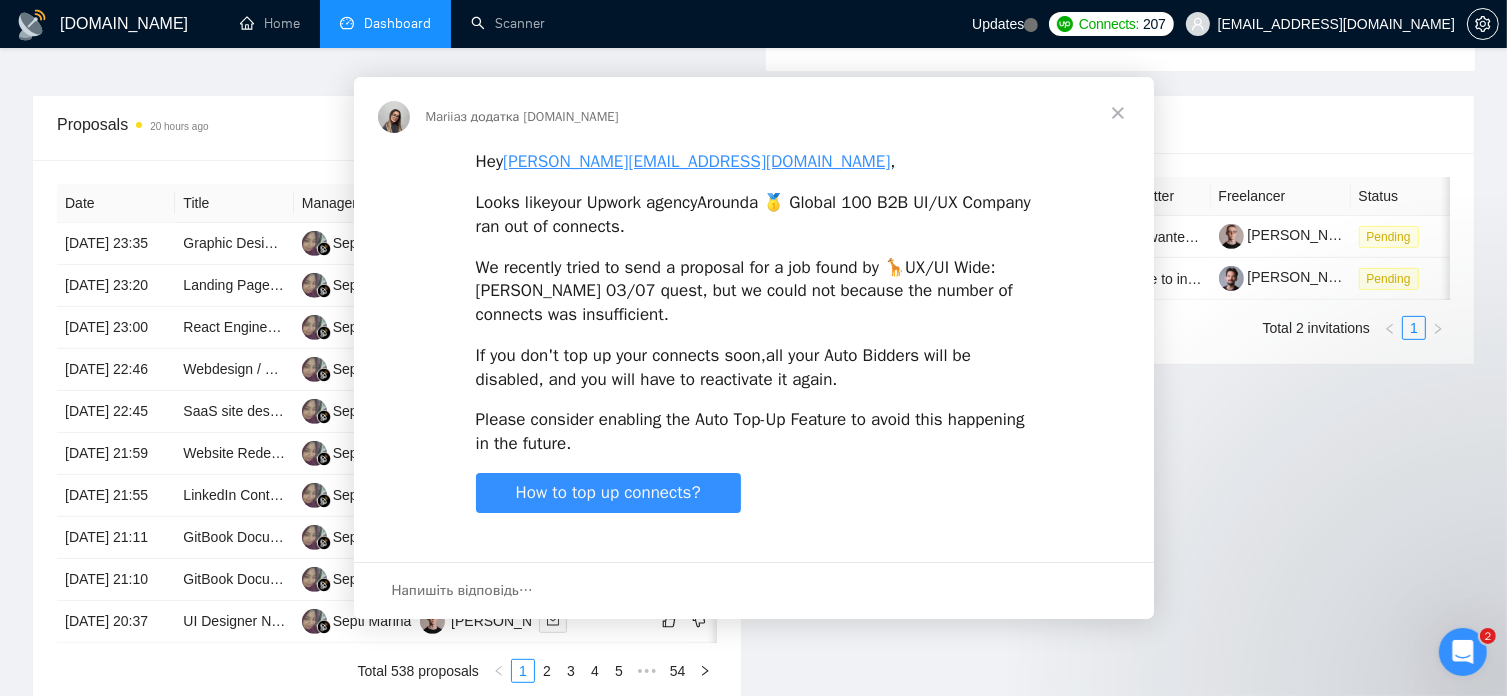 scroll, scrollTop: 0, scrollLeft: 0, axis: both 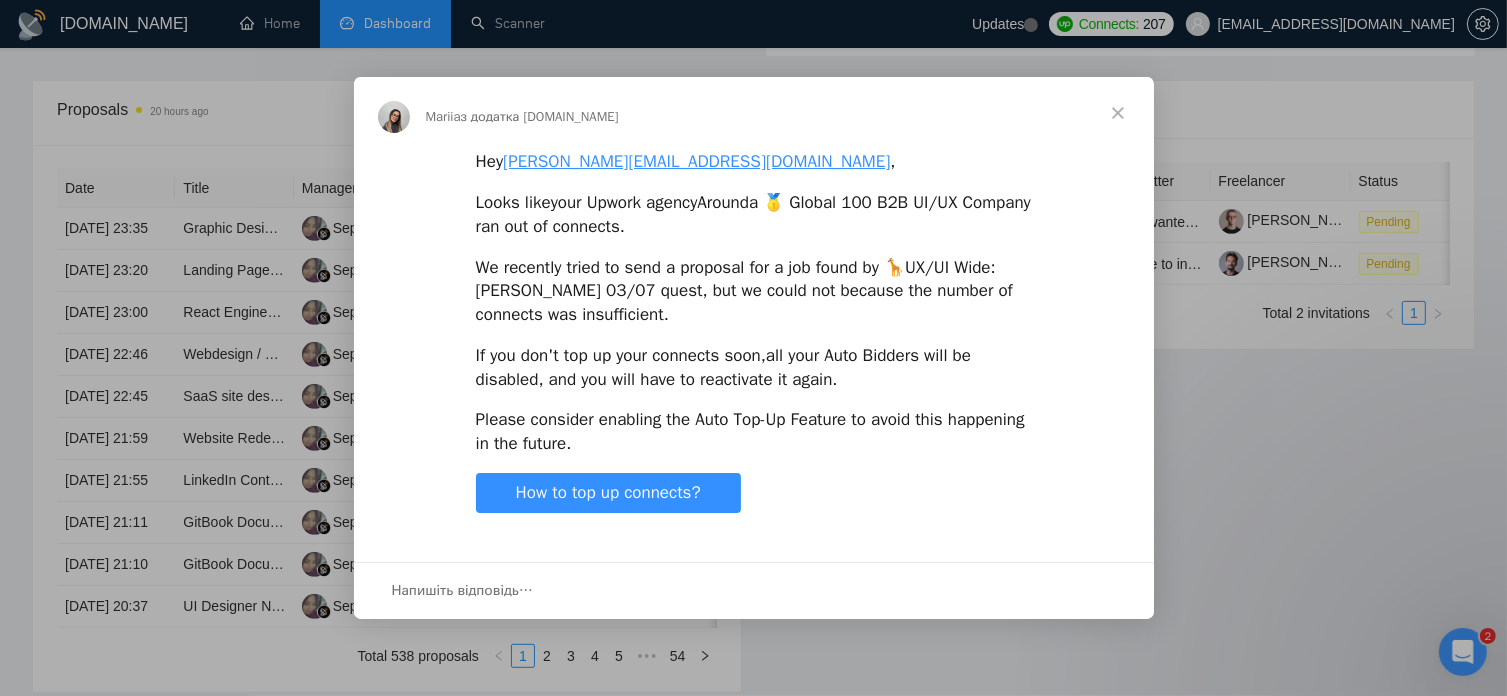 click at bounding box center (1118, 113) 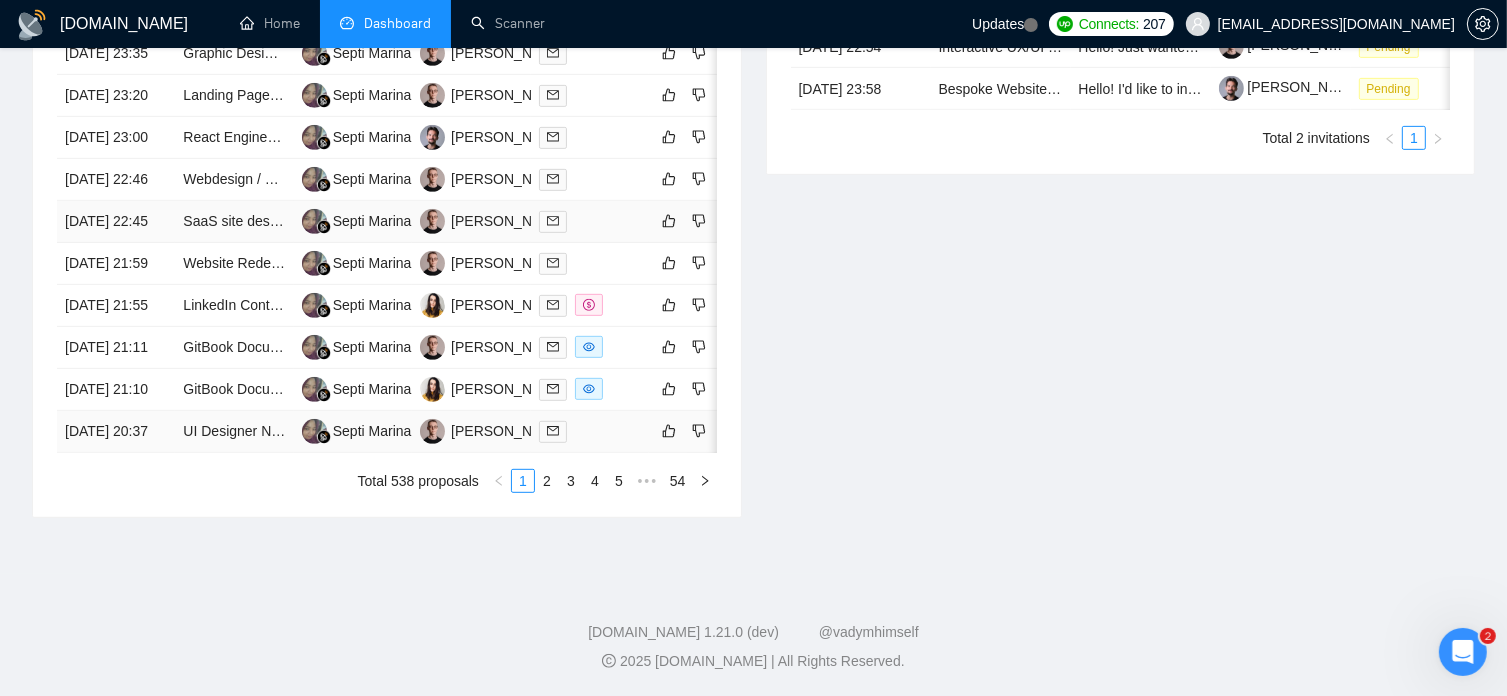 scroll, scrollTop: 1001, scrollLeft: 0, axis: vertical 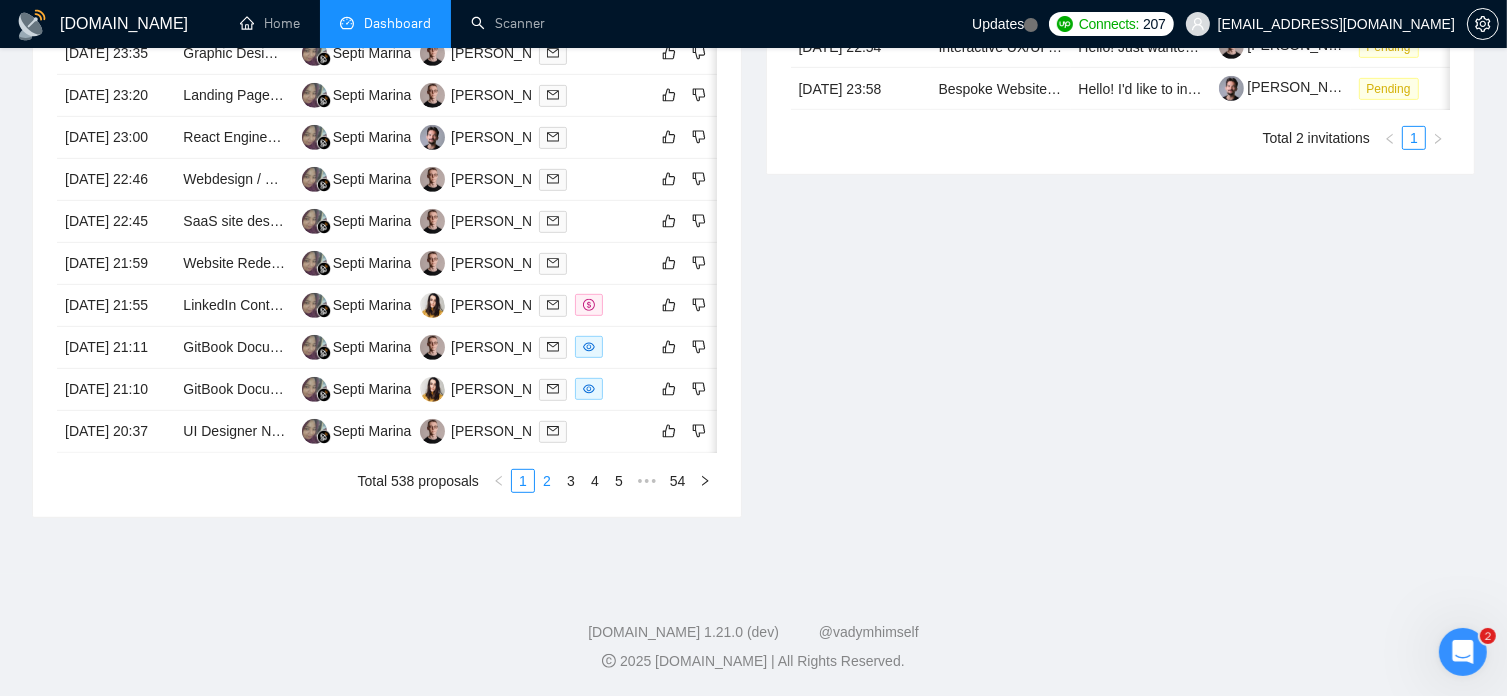 click on "2" at bounding box center (547, 481) 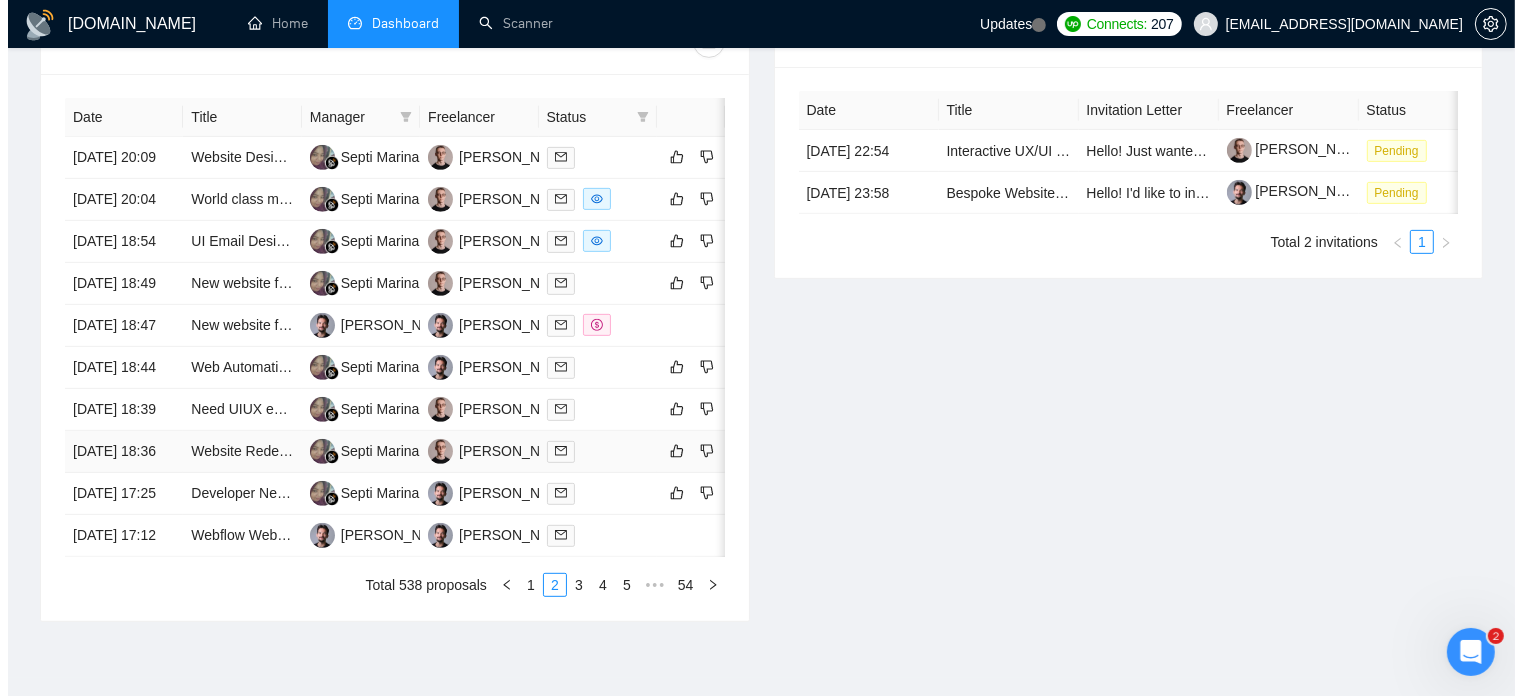 scroll, scrollTop: 801, scrollLeft: 0, axis: vertical 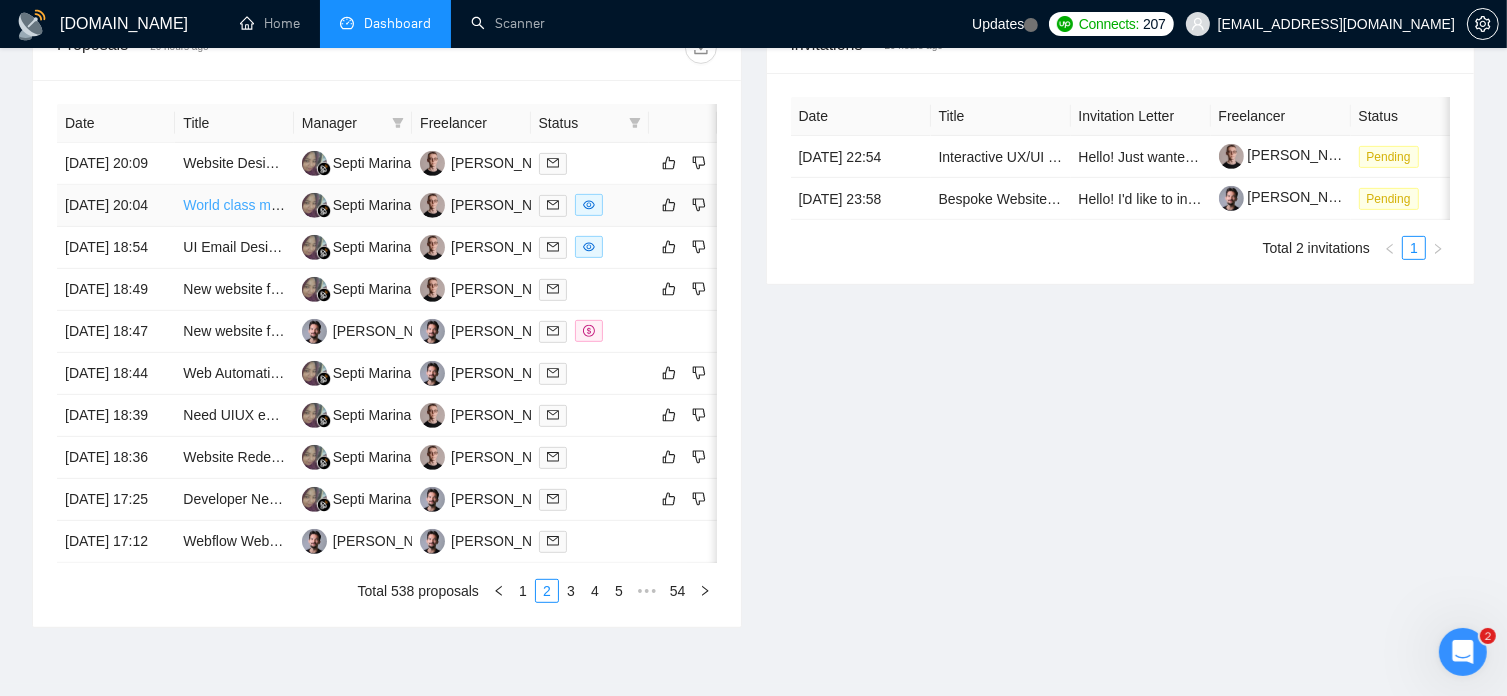 click on "World class mobile app designer needed to revamp sports/fitness app" at bounding box center [399, 205] 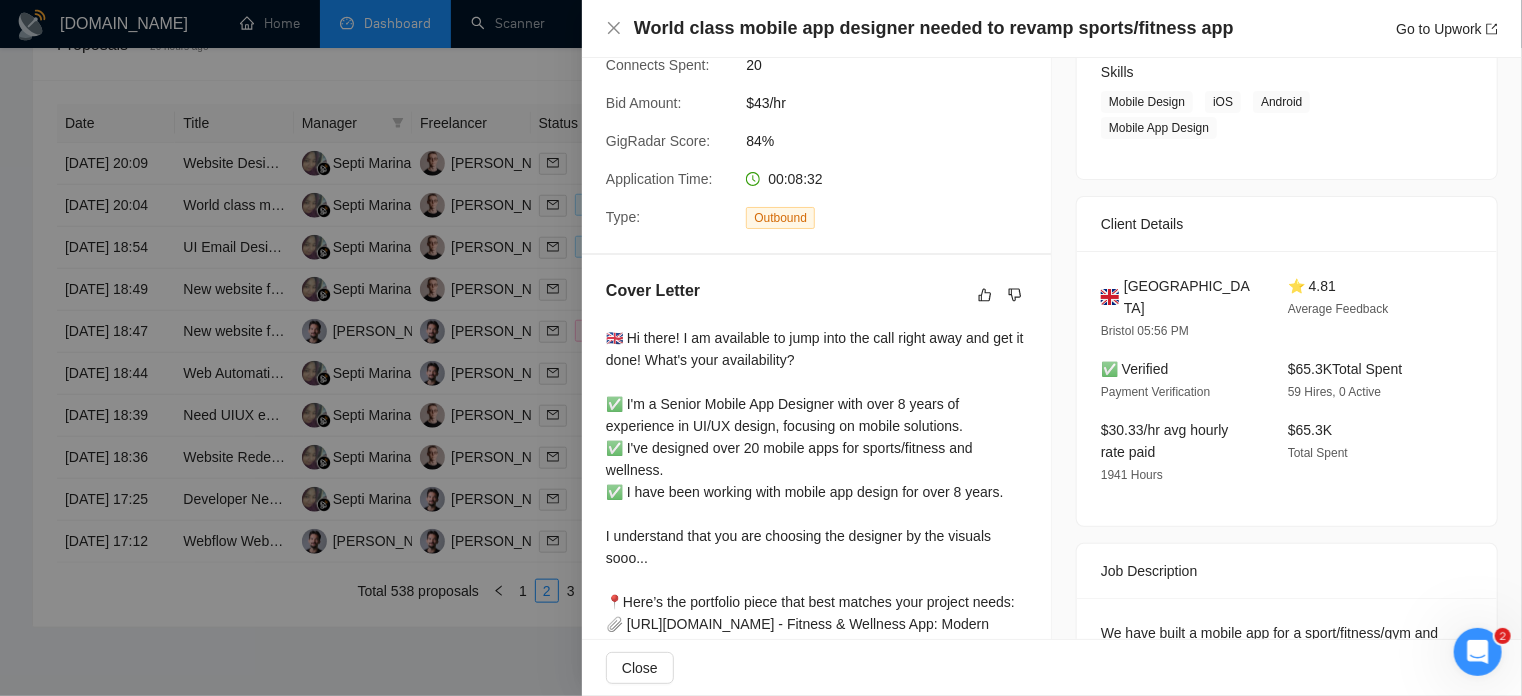 scroll, scrollTop: 0, scrollLeft: 0, axis: both 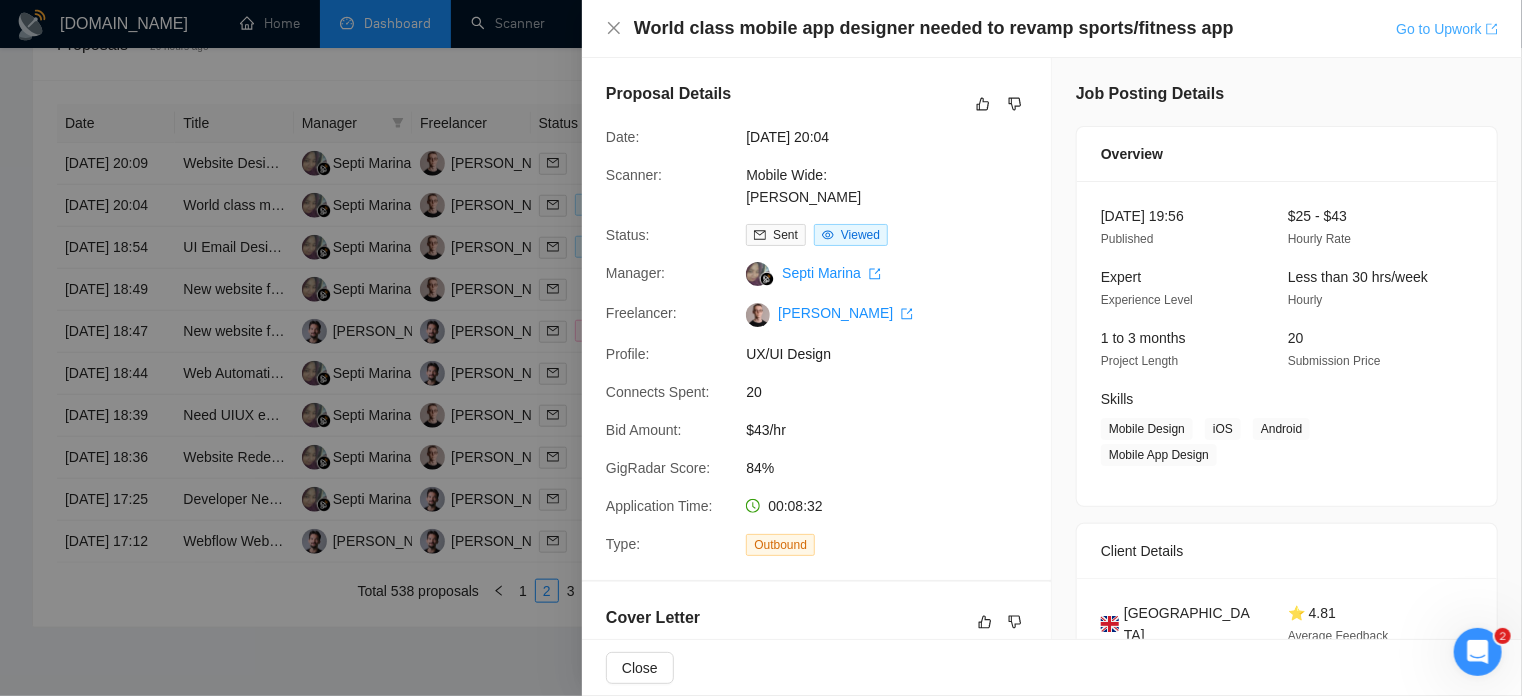 click on "Go to Upwork" at bounding box center (1447, 29) 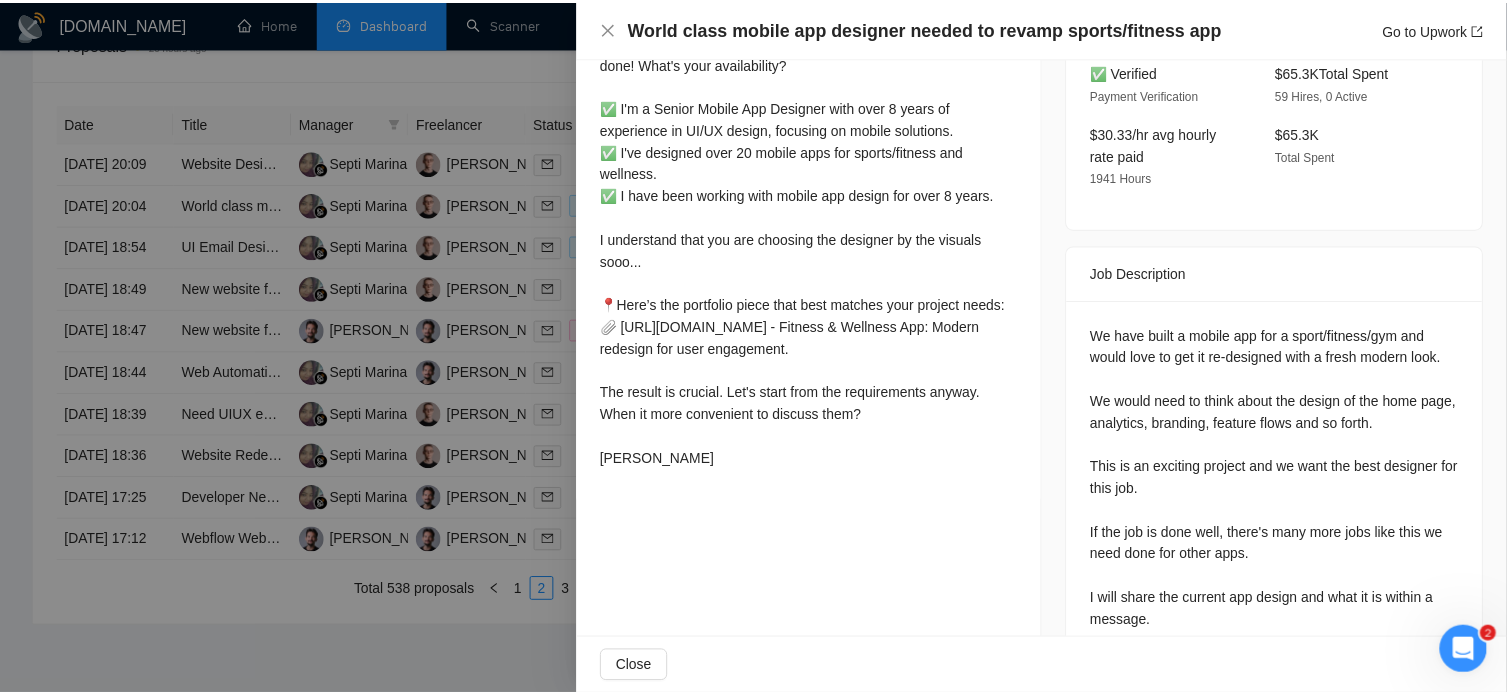scroll, scrollTop: 624, scrollLeft: 0, axis: vertical 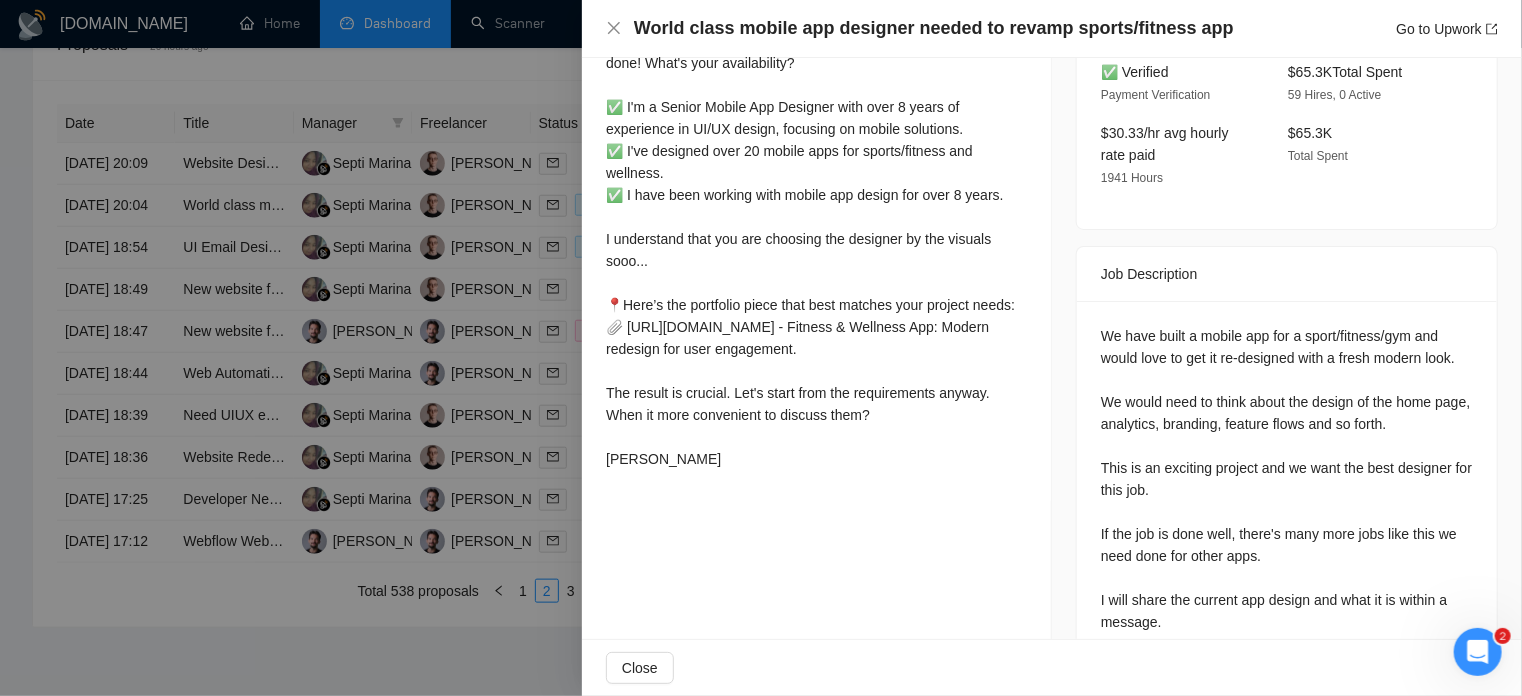 drag, startPoint x: 878, startPoint y: 446, endPoint x: 605, endPoint y: 287, distance: 315.92722 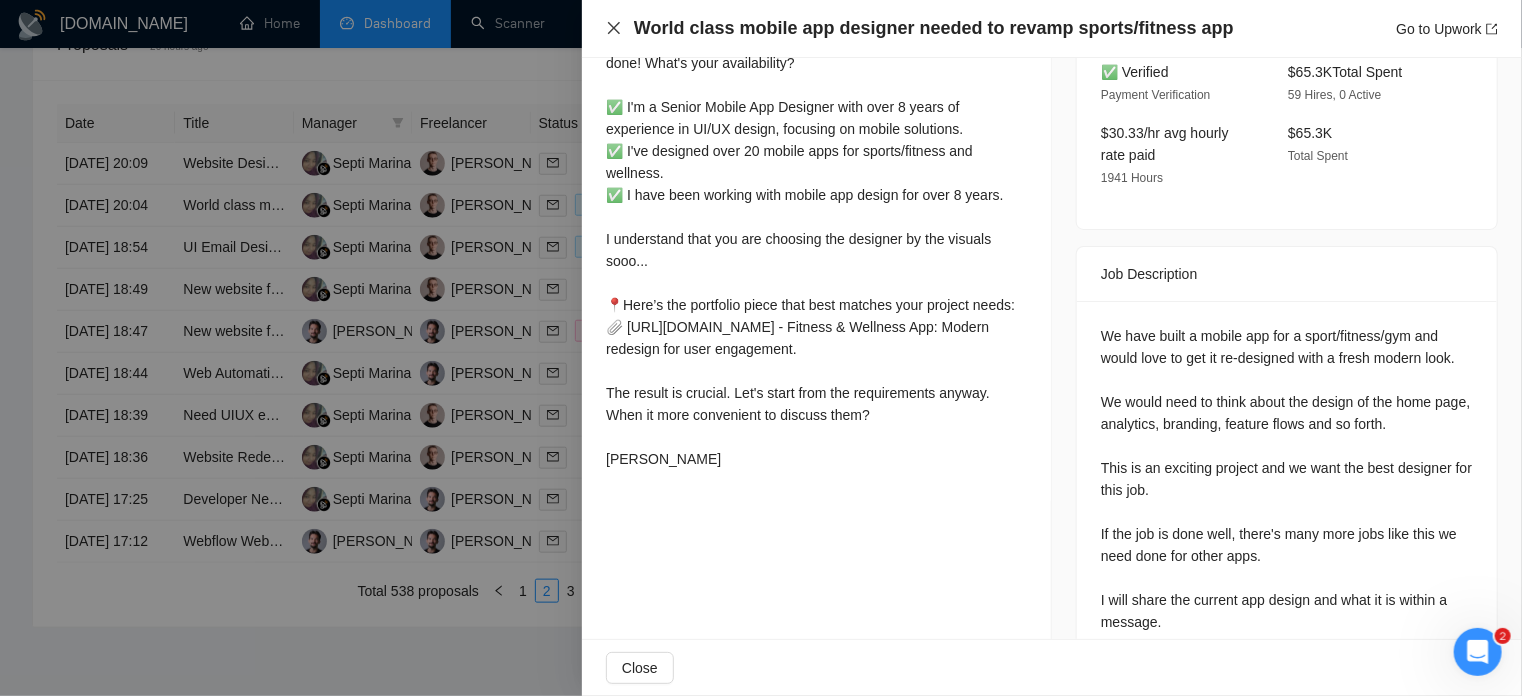 click 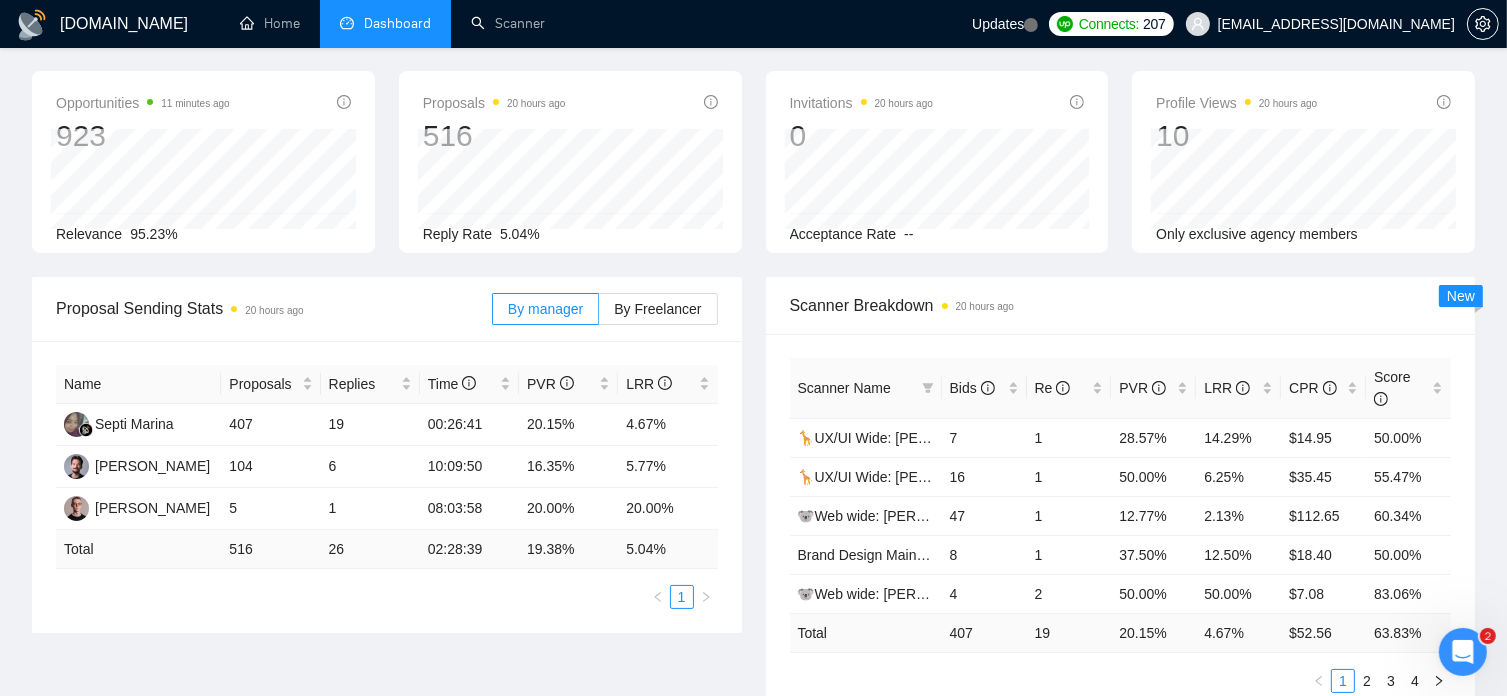 scroll, scrollTop: 0, scrollLeft: 0, axis: both 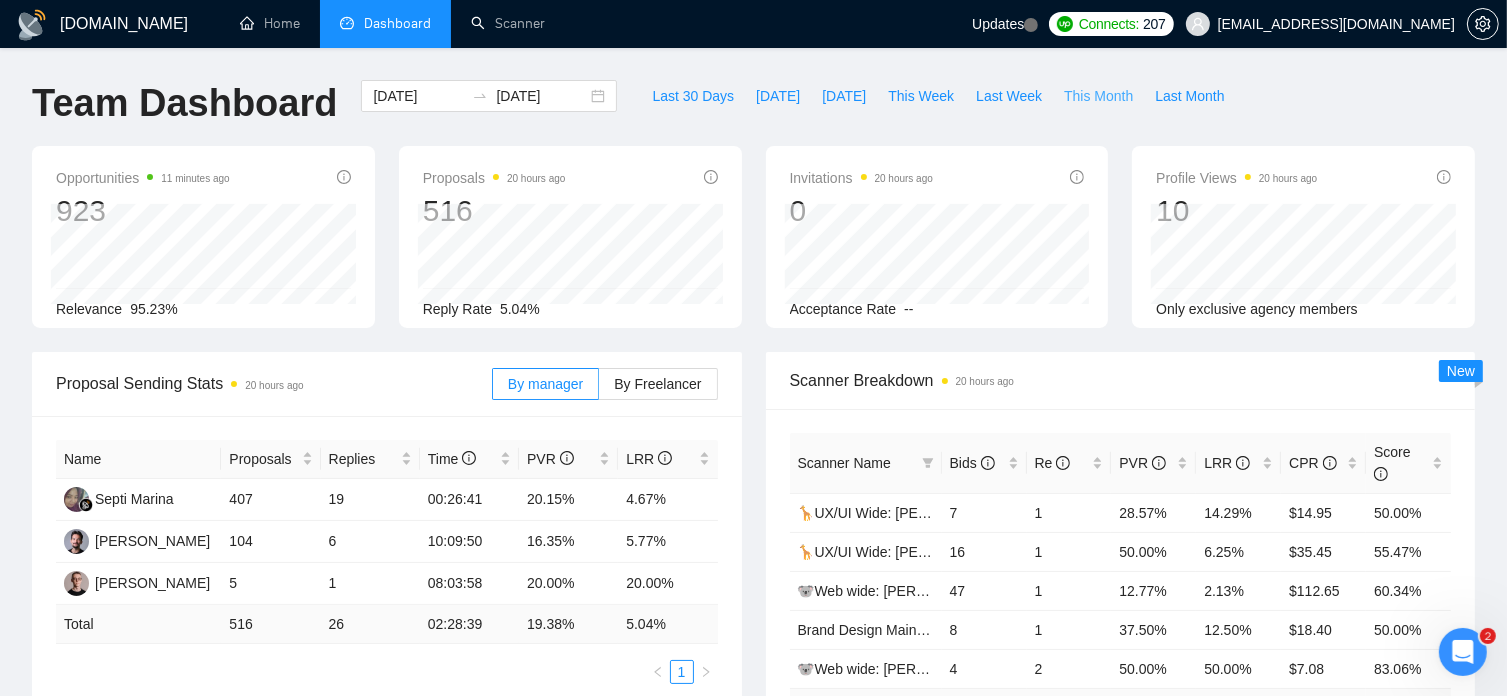 click on "This Month" at bounding box center (1098, 96) 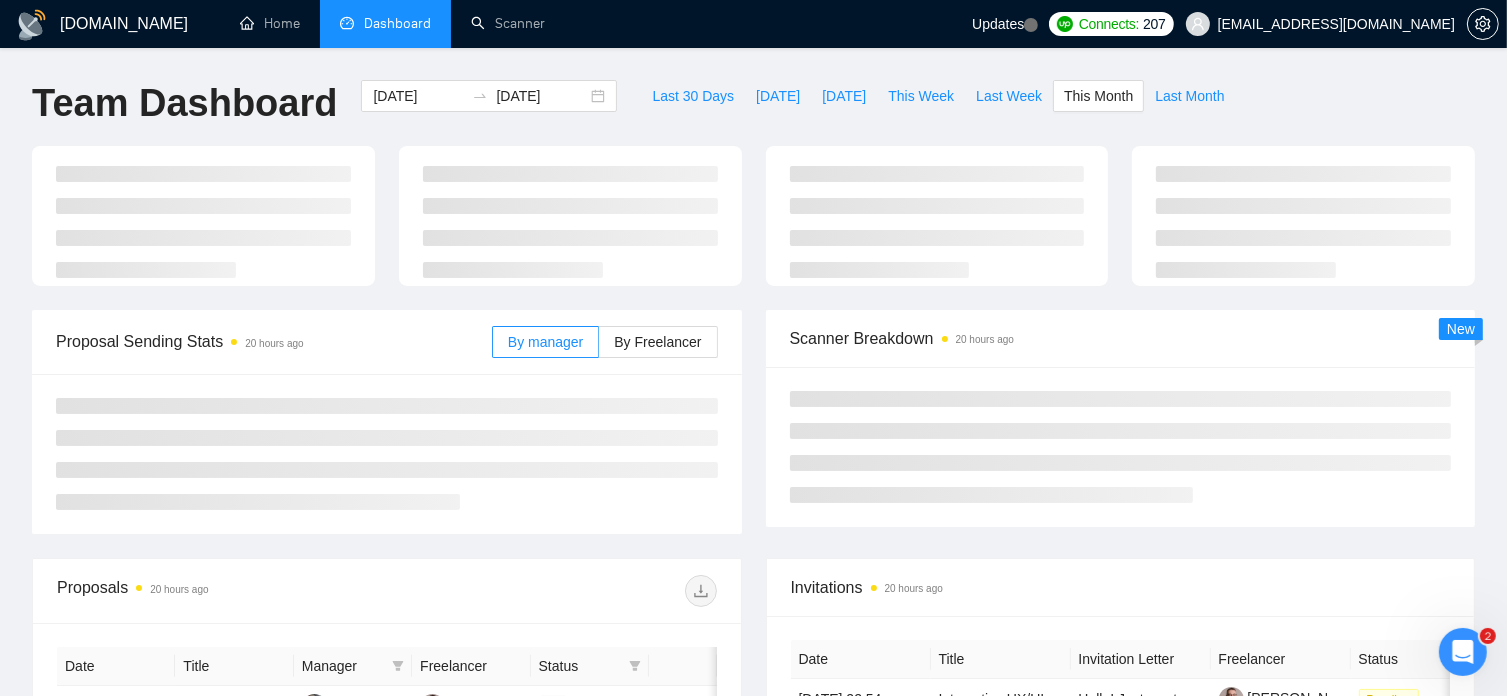 type on "2025-07-01" 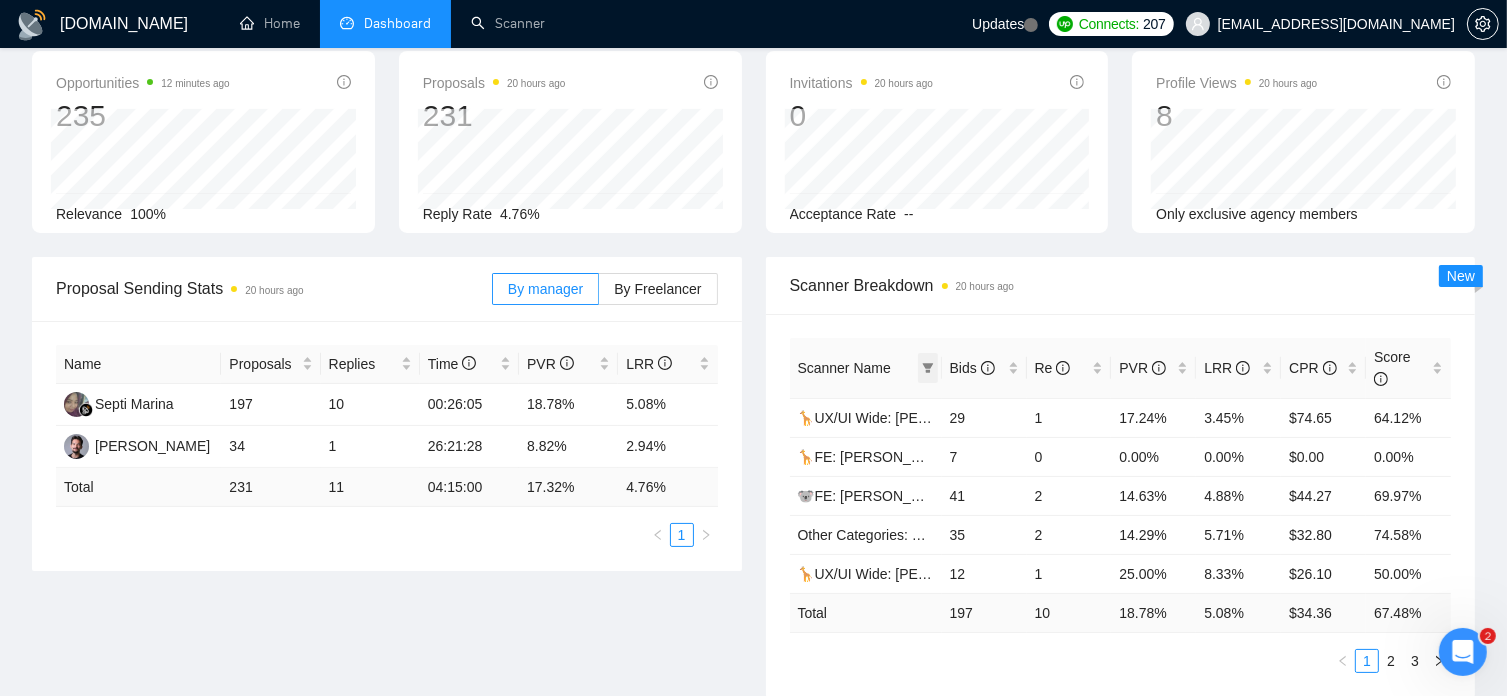 scroll, scrollTop: 96, scrollLeft: 0, axis: vertical 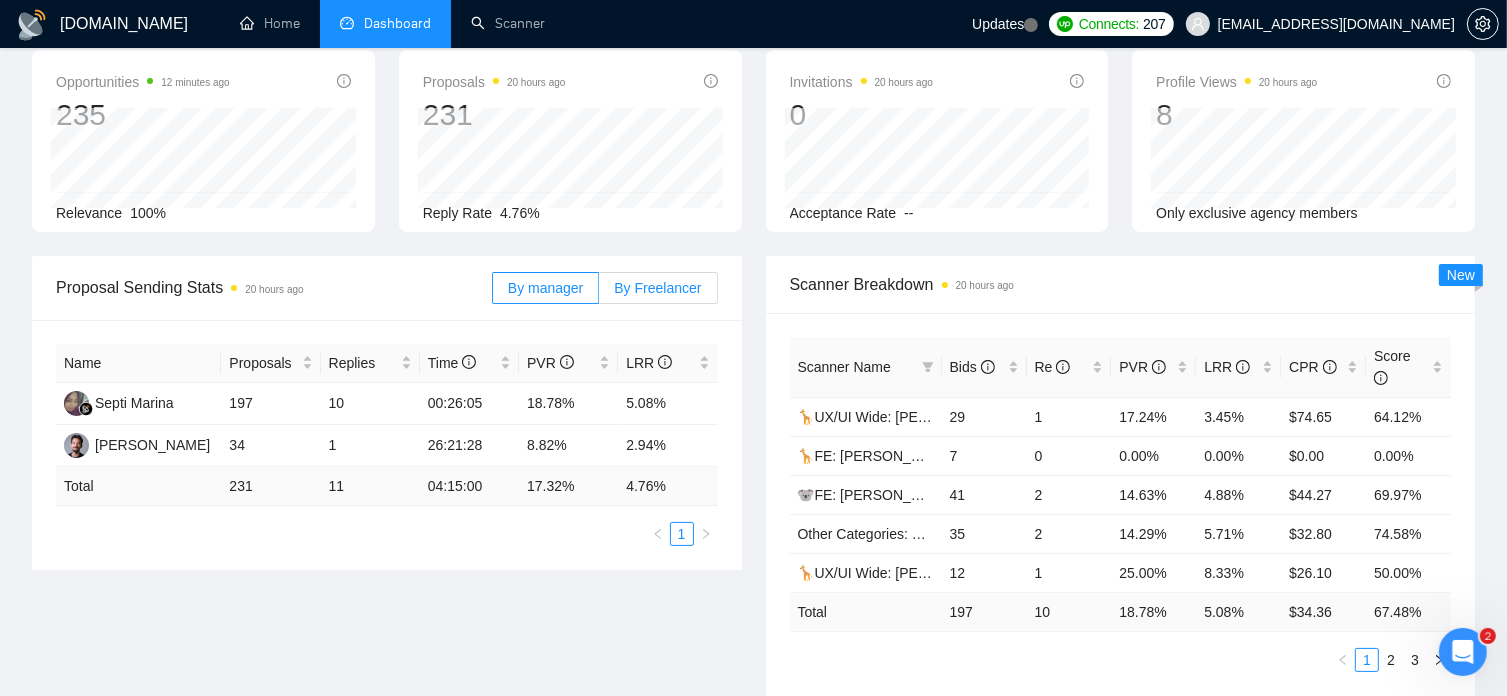 click on "By Freelancer" at bounding box center (657, 288) 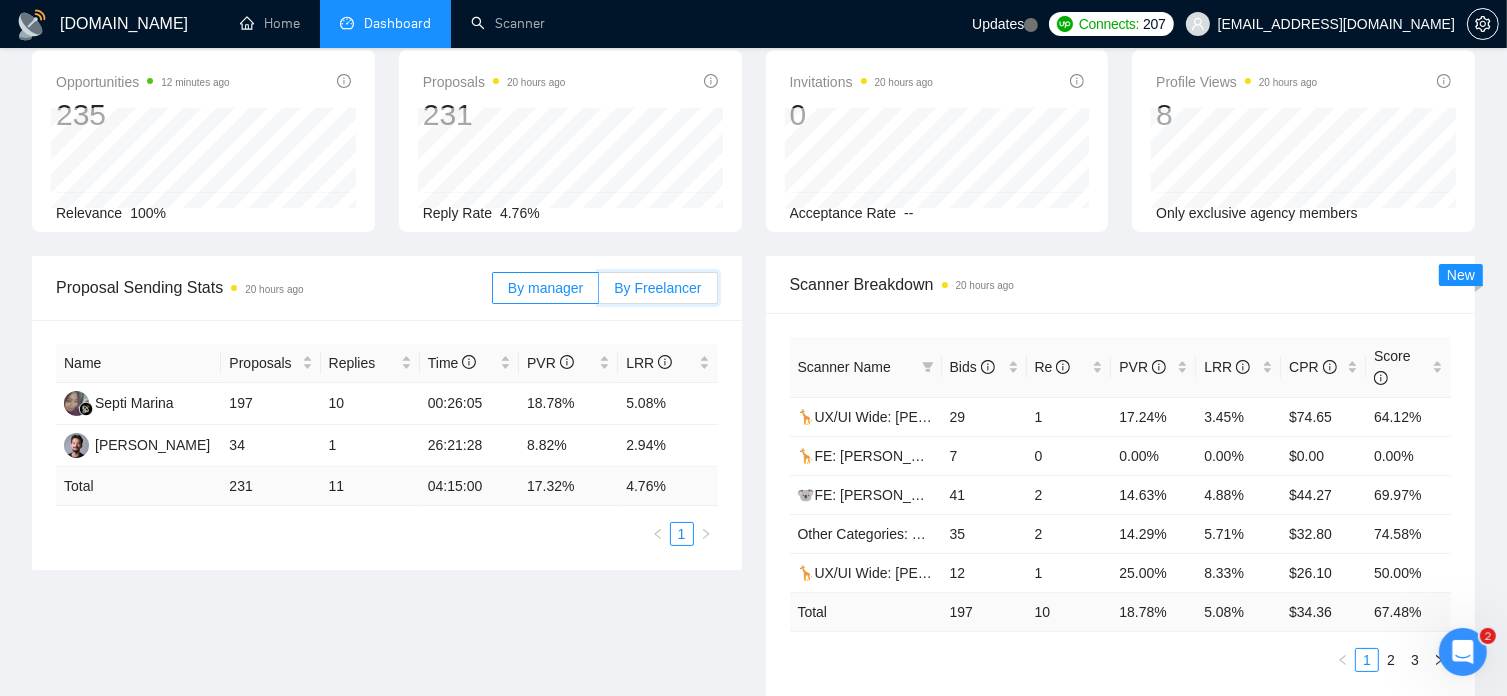 click on "By Freelancer" at bounding box center (599, 293) 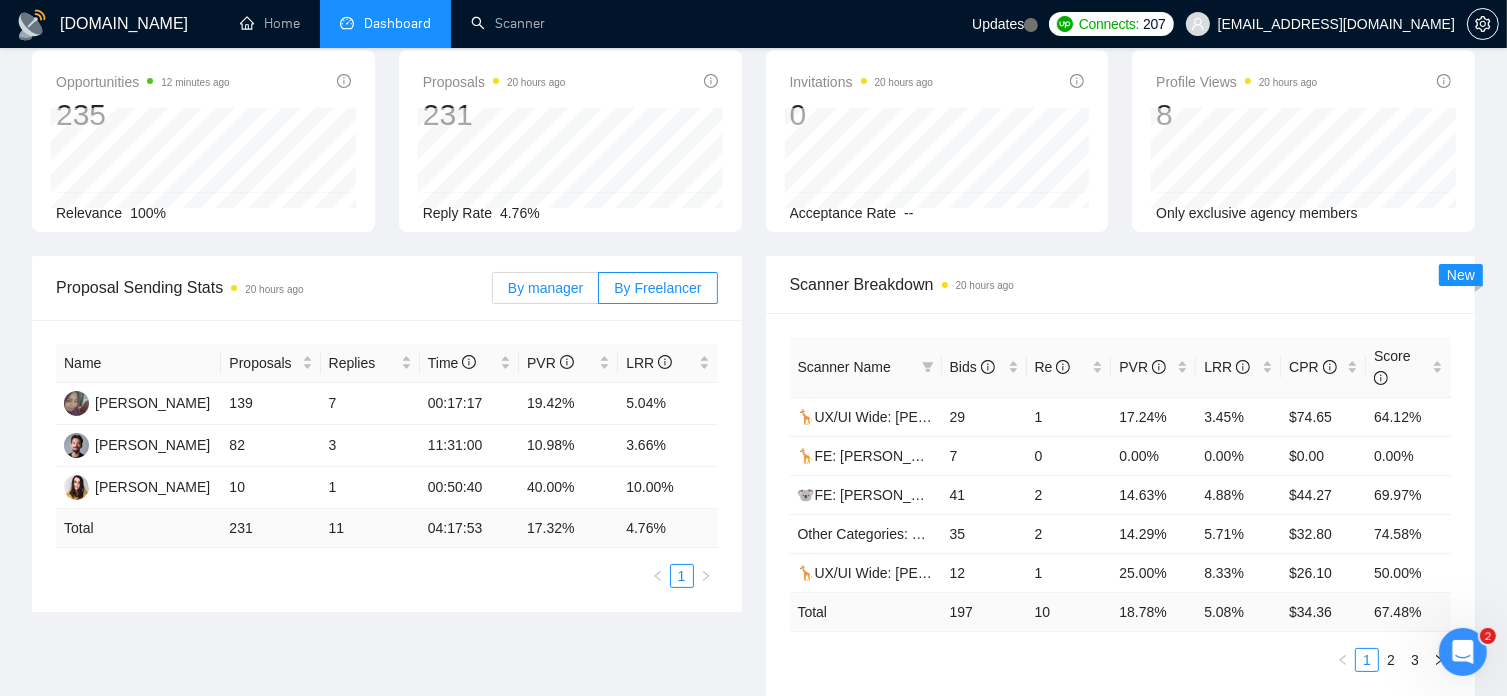 click on "By manager" at bounding box center (545, 288) 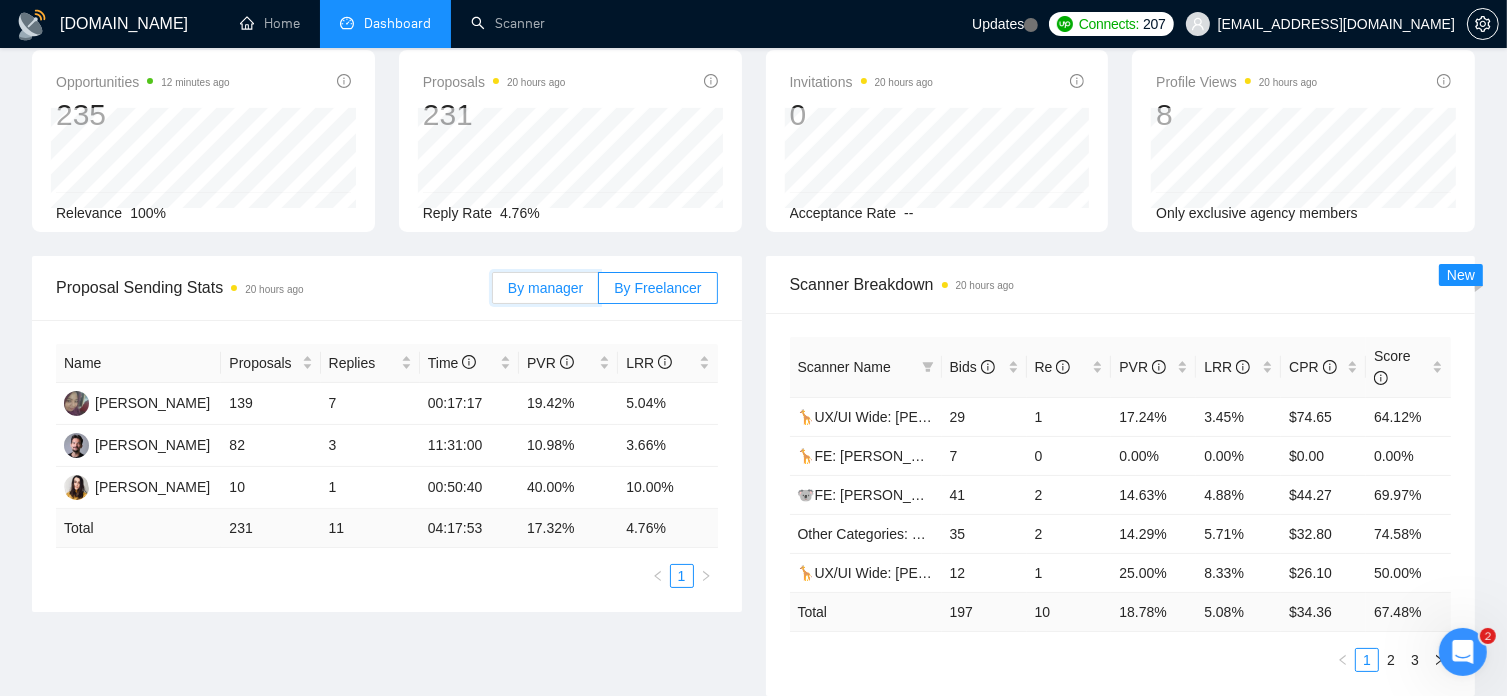 click on "By manager" at bounding box center [493, 293] 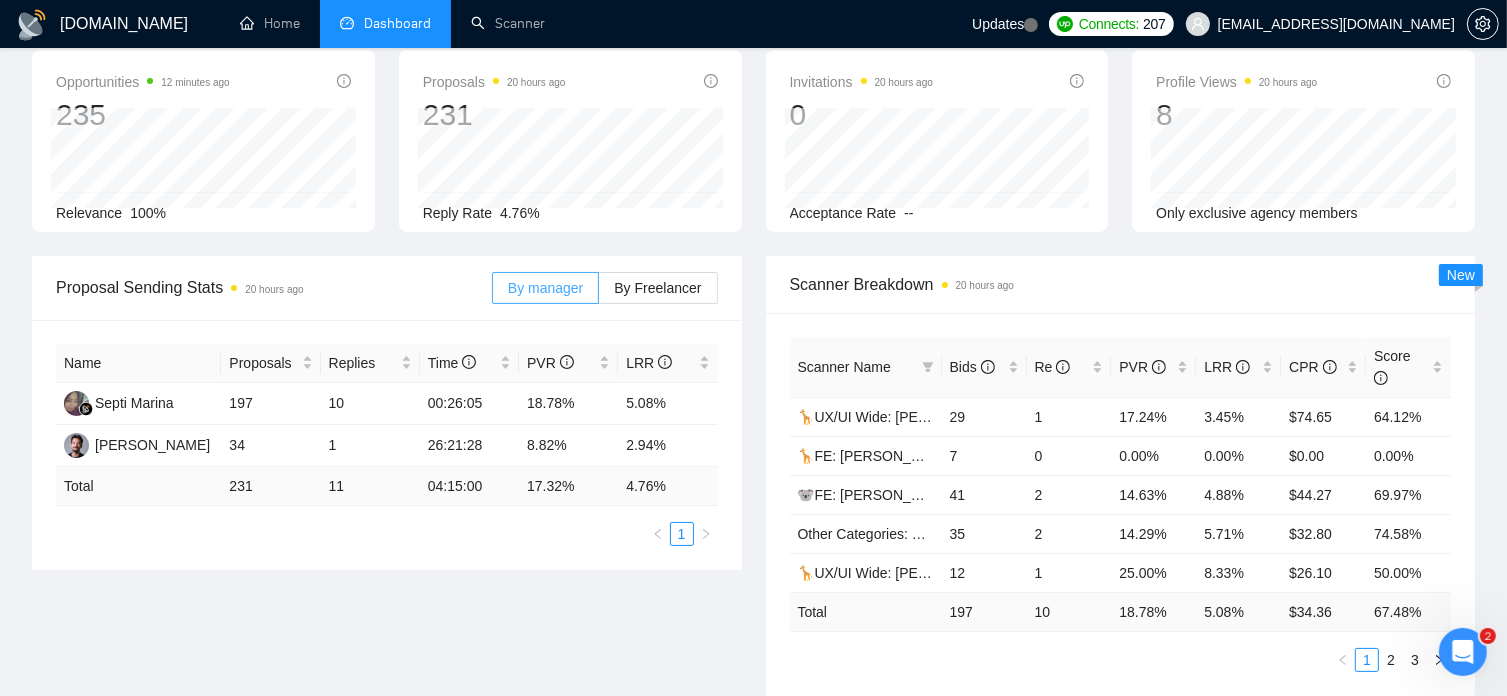 click on "By manager" at bounding box center [545, 288] 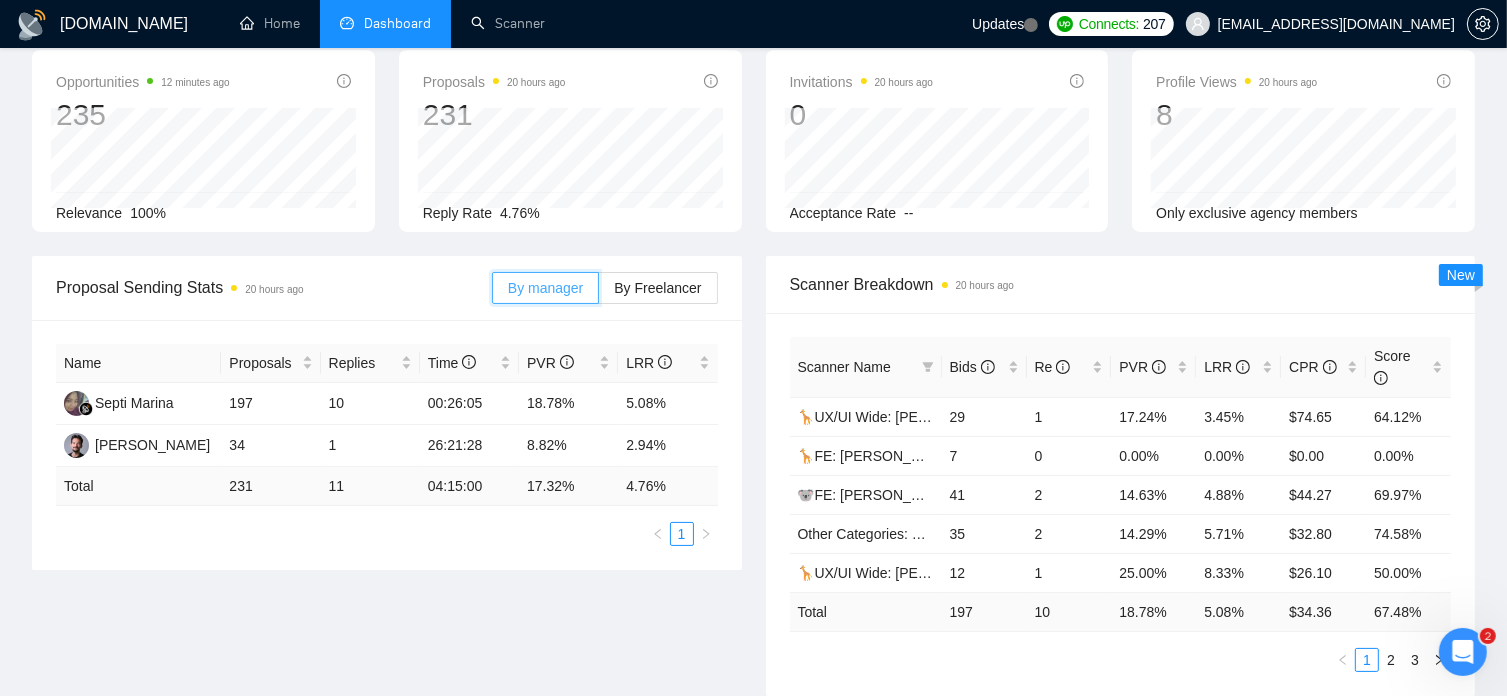 click on "By manager" at bounding box center (493, 293) 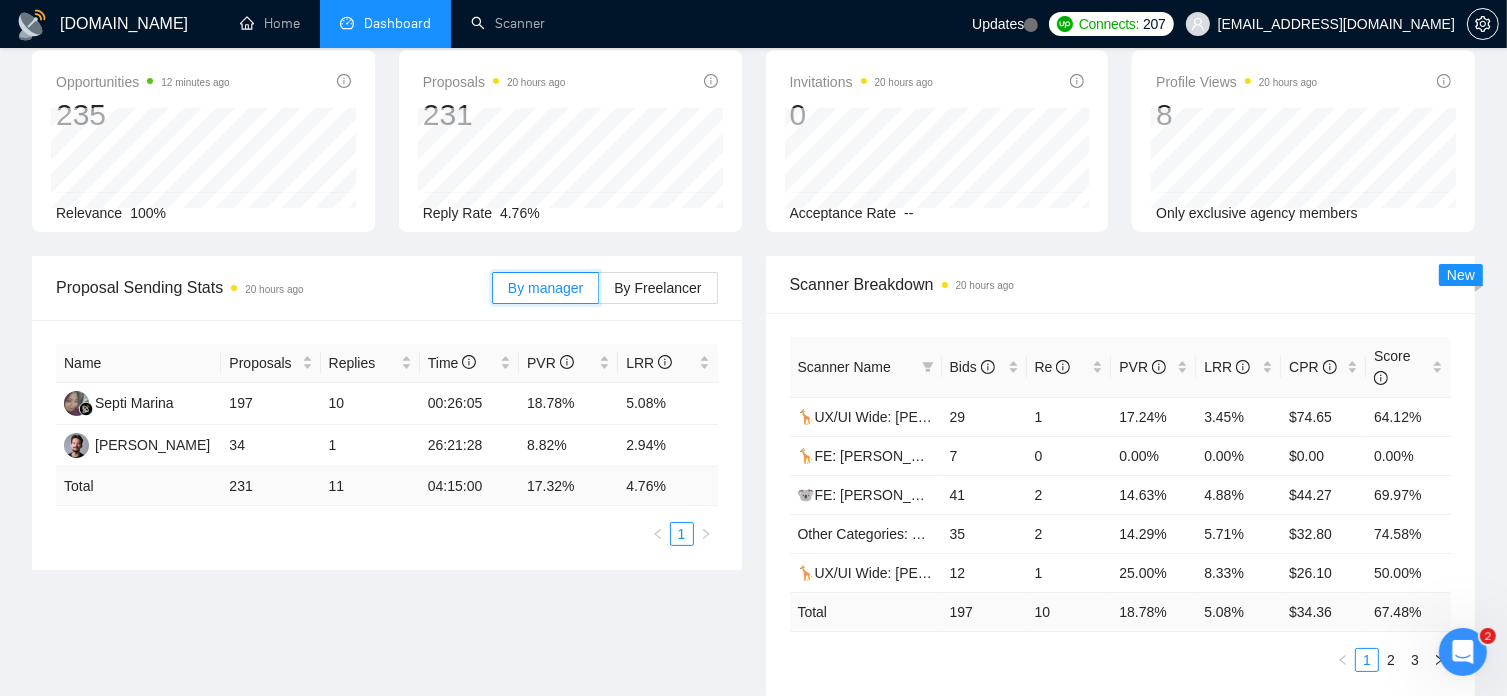 scroll, scrollTop: 0, scrollLeft: 0, axis: both 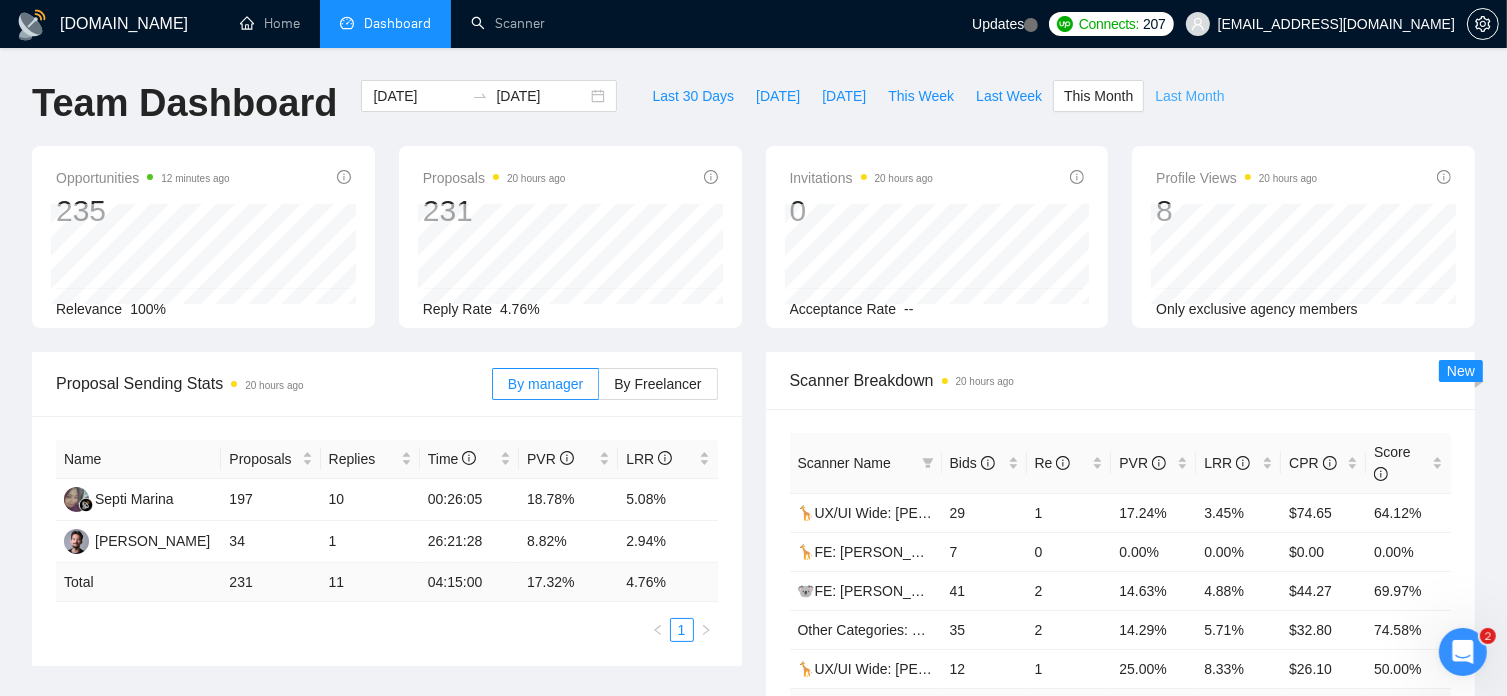 click on "Last Month" at bounding box center (1189, 96) 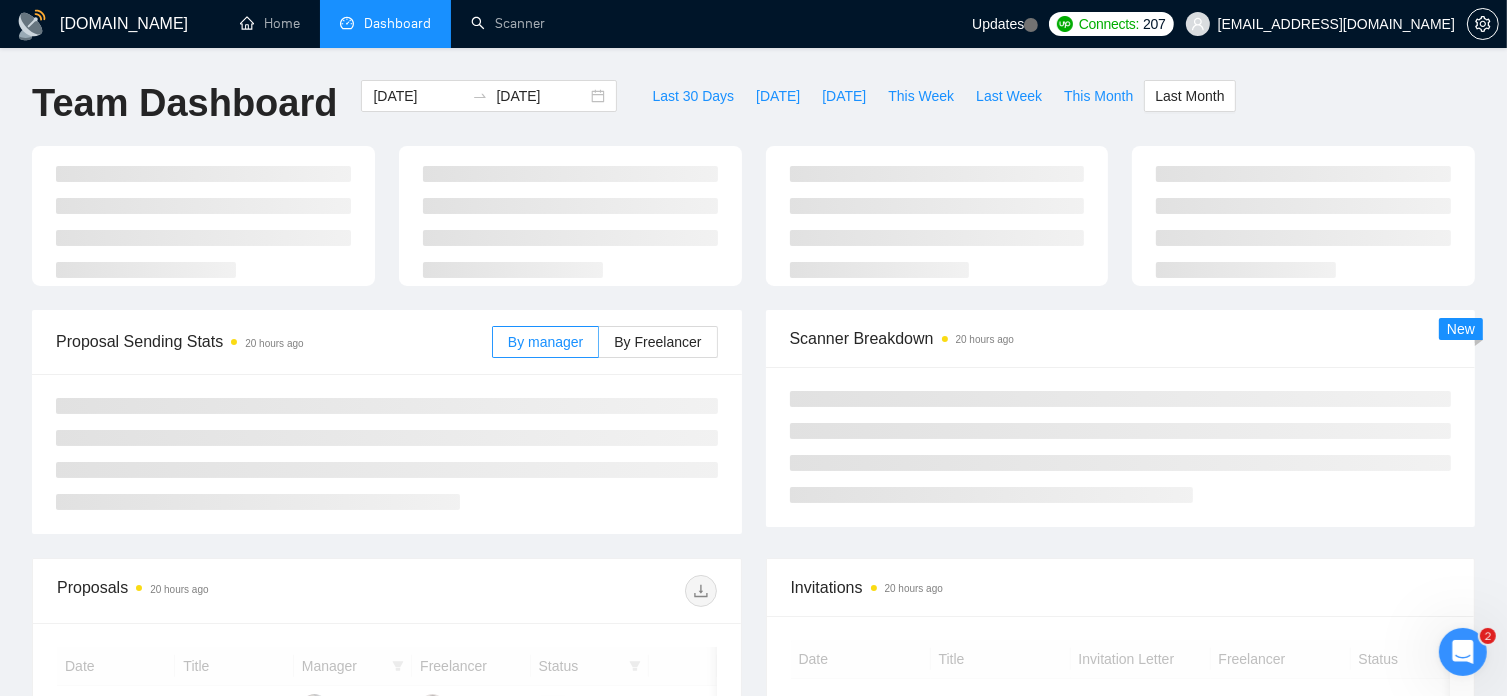 type on "2025-06-01" 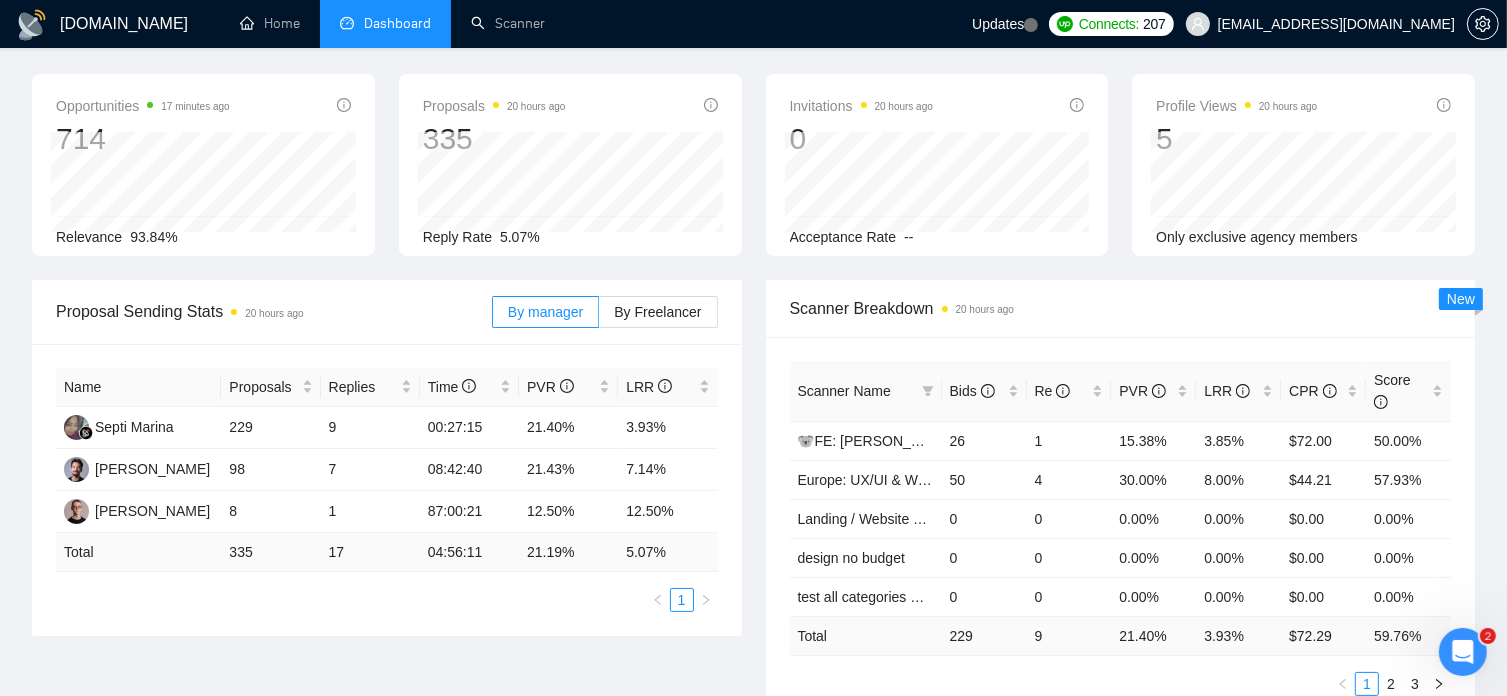 scroll, scrollTop: 0, scrollLeft: 0, axis: both 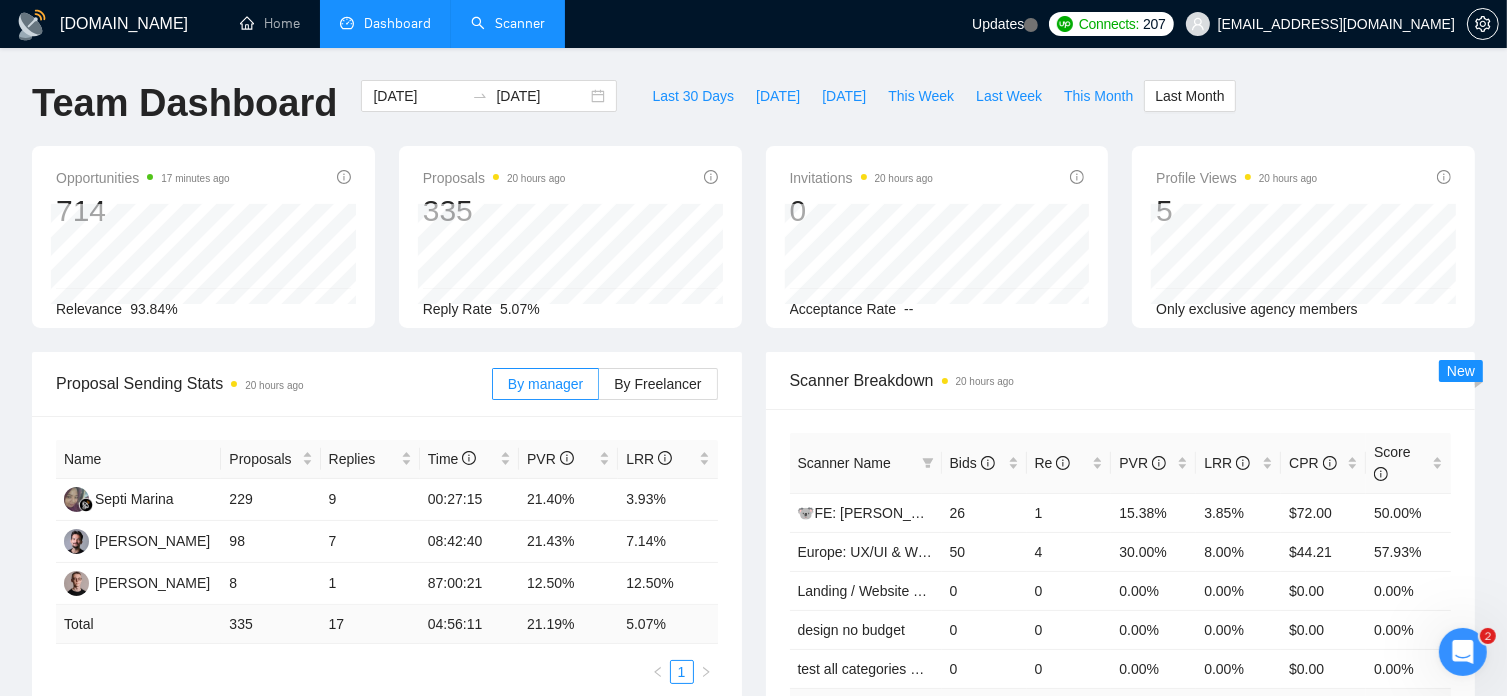 click on "Scanner" at bounding box center (508, 23) 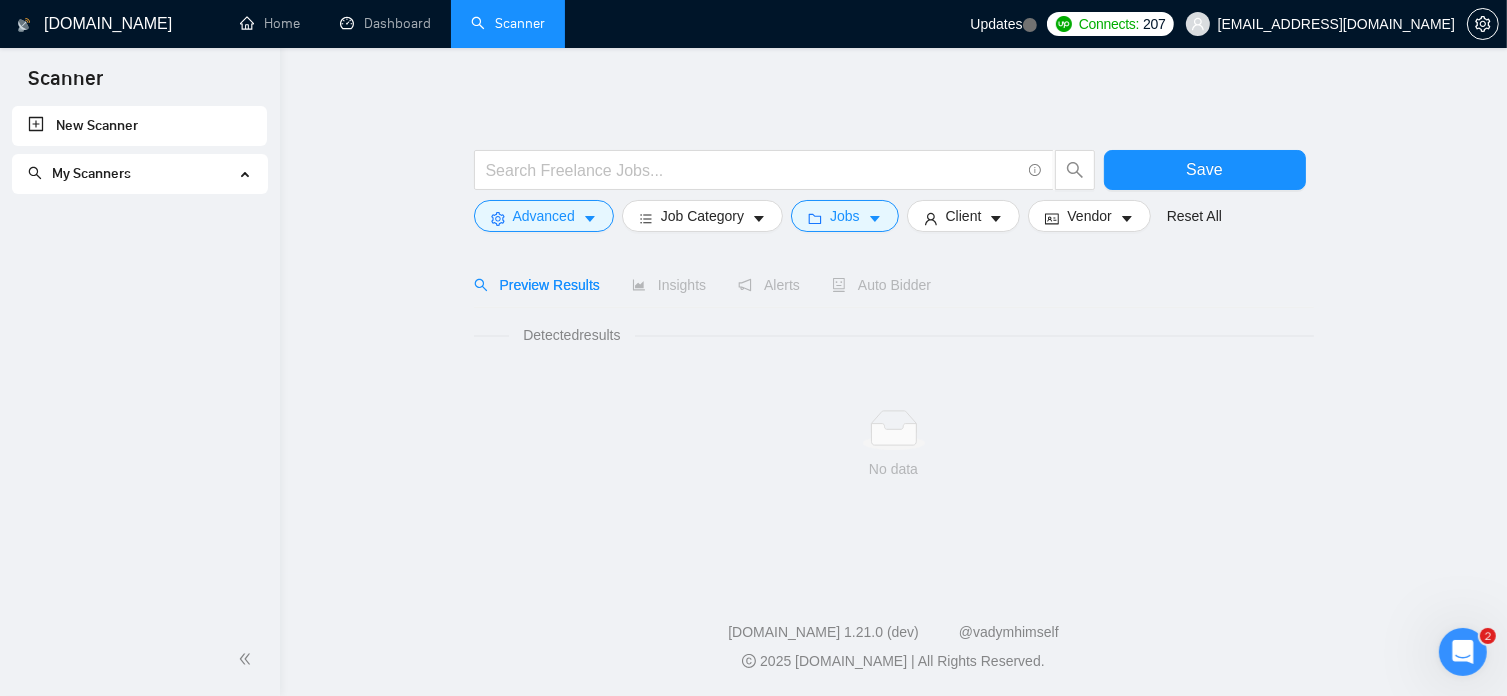 click on "Other Categories: UX/UI & Web design [PERSON_NAME]" at bounding box center [300, 24] 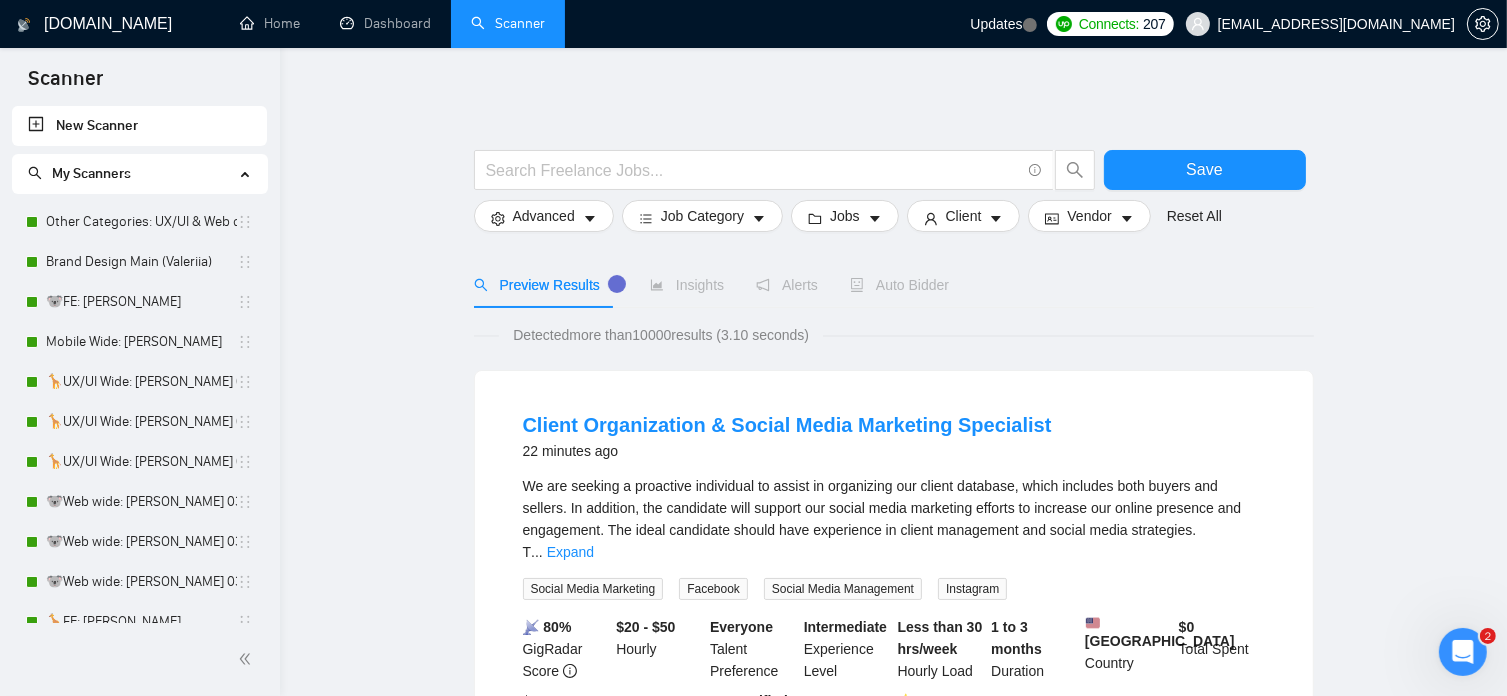 scroll, scrollTop: 0, scrollLeft: 0, axis: both 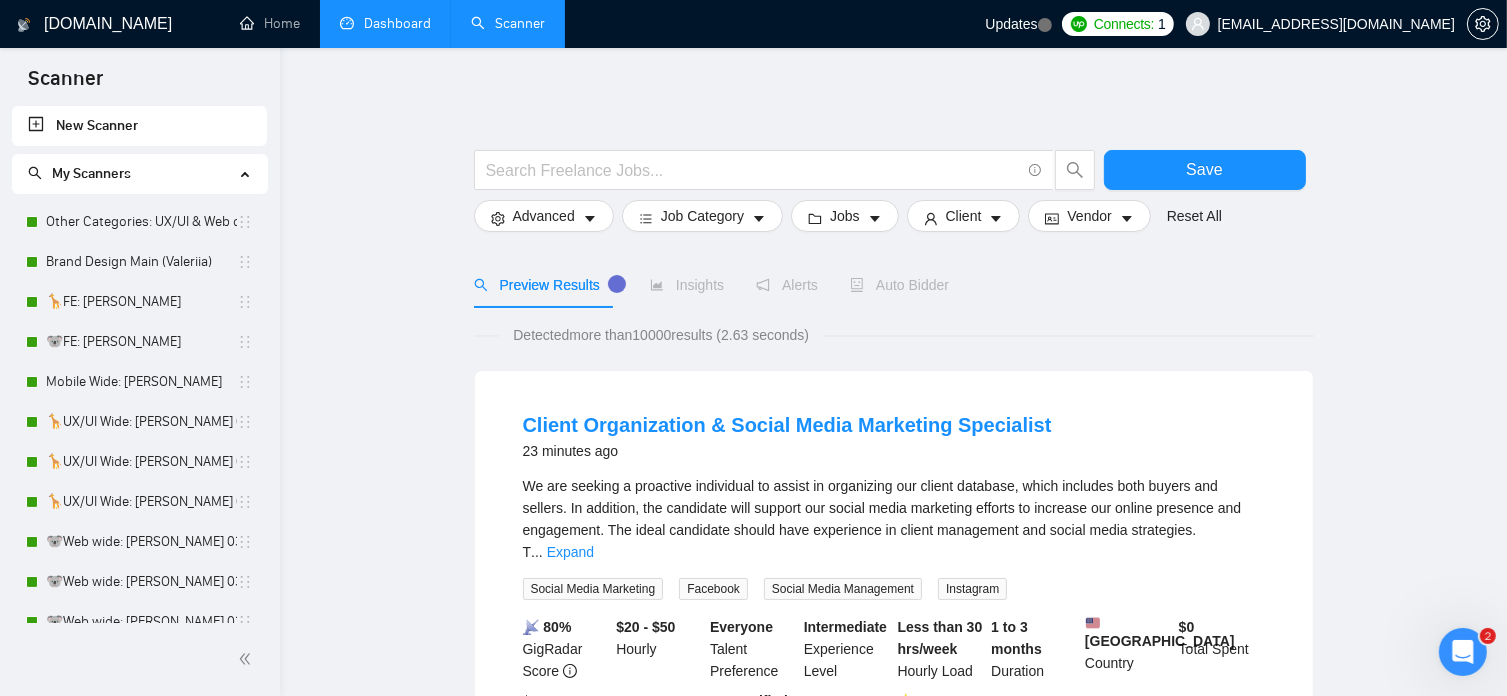 click on "Dashboard" at bounding box center [385, 23] 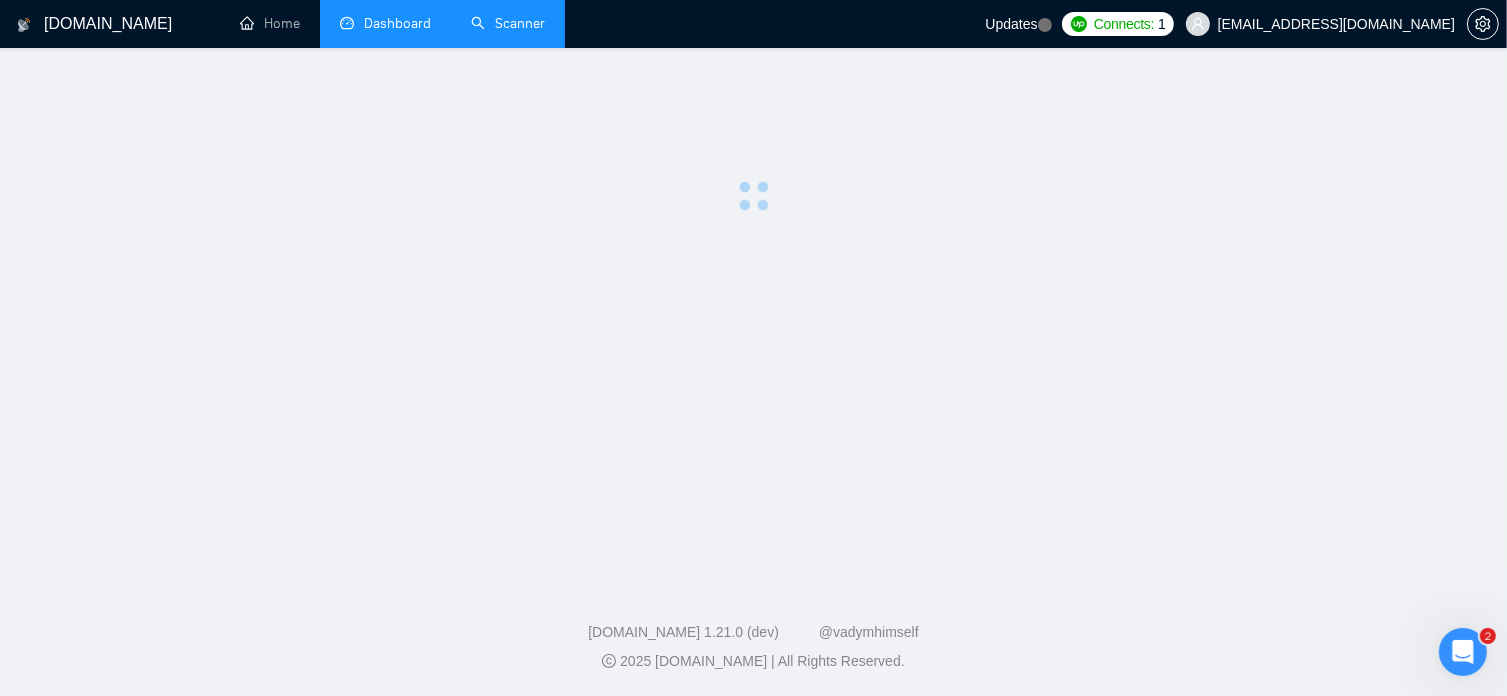 scroll, scrollTop: 0, scrollLeft: 0, axis: both 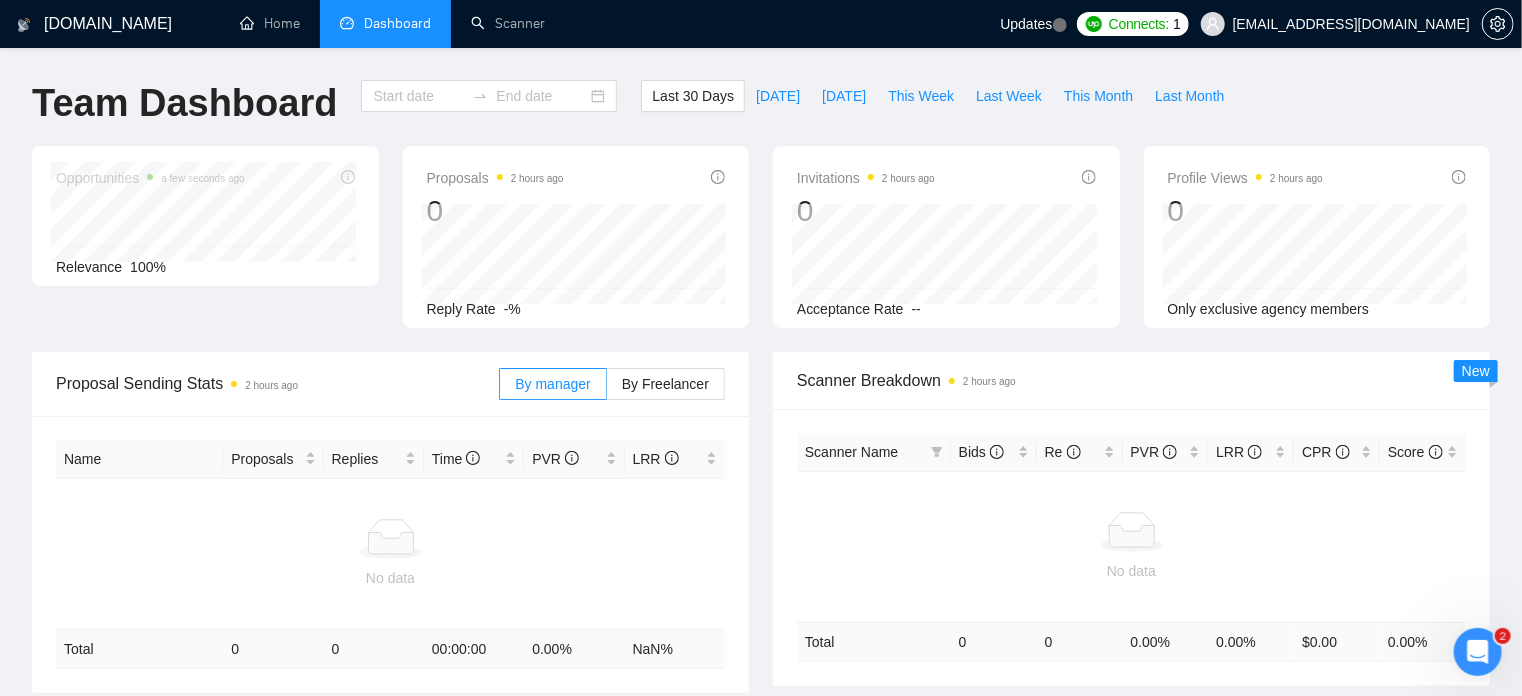 type on "[DATE]" 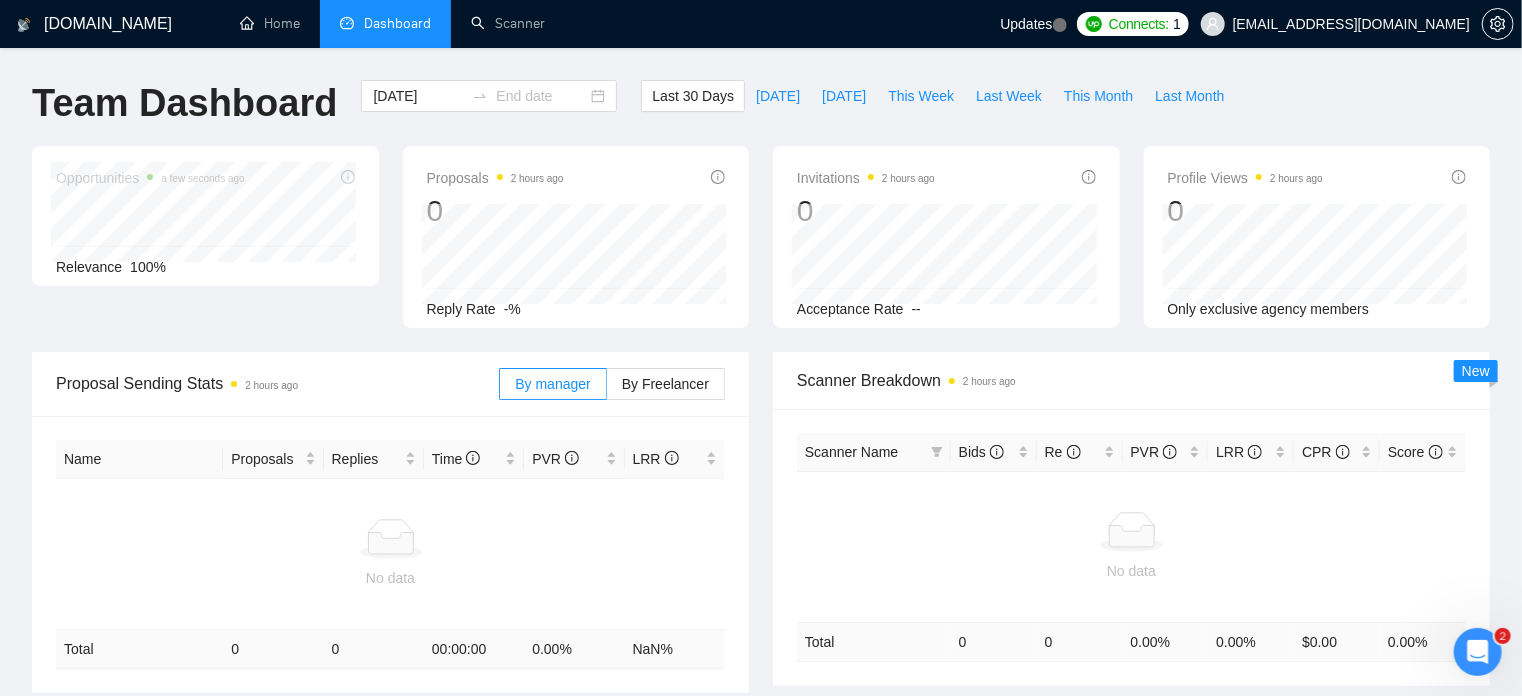 type on "[DATE]" 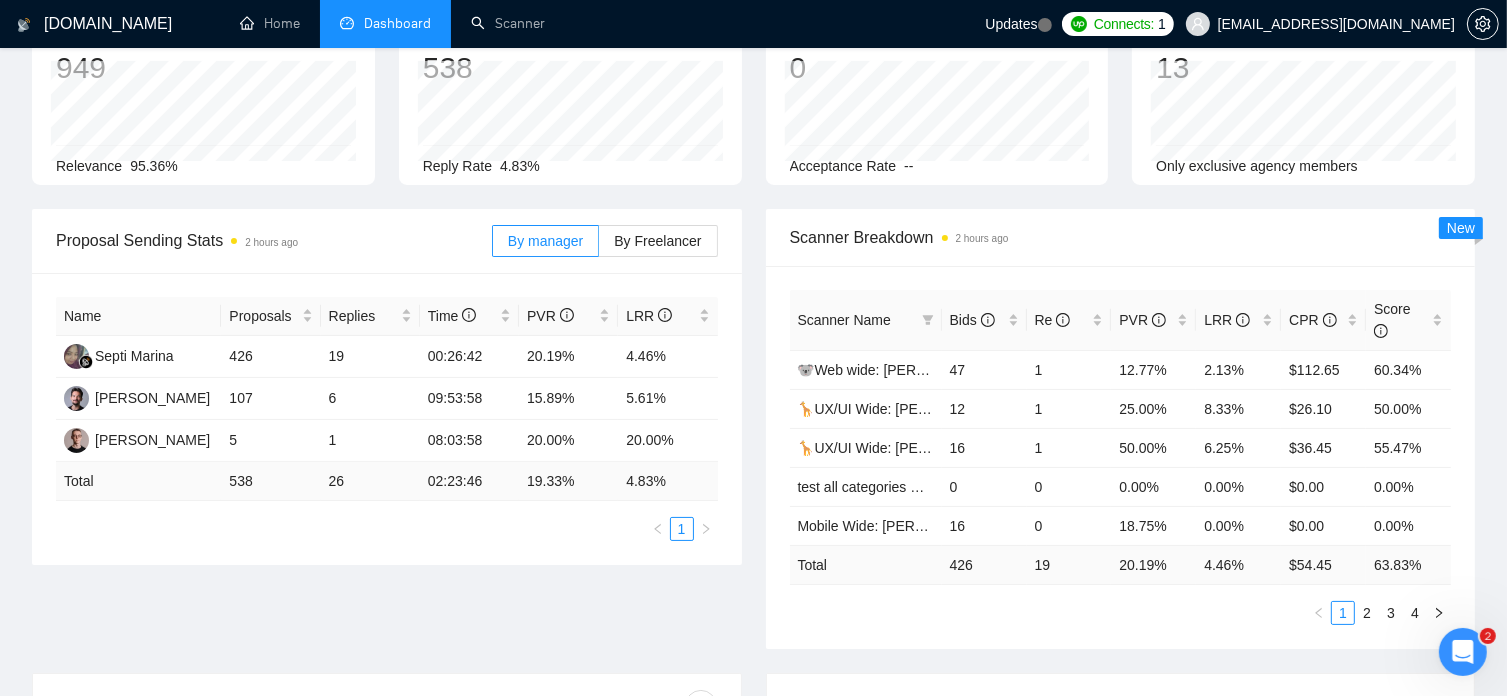 scroll, scrollTop: 148, scrollLeft: 0, axis: vertical 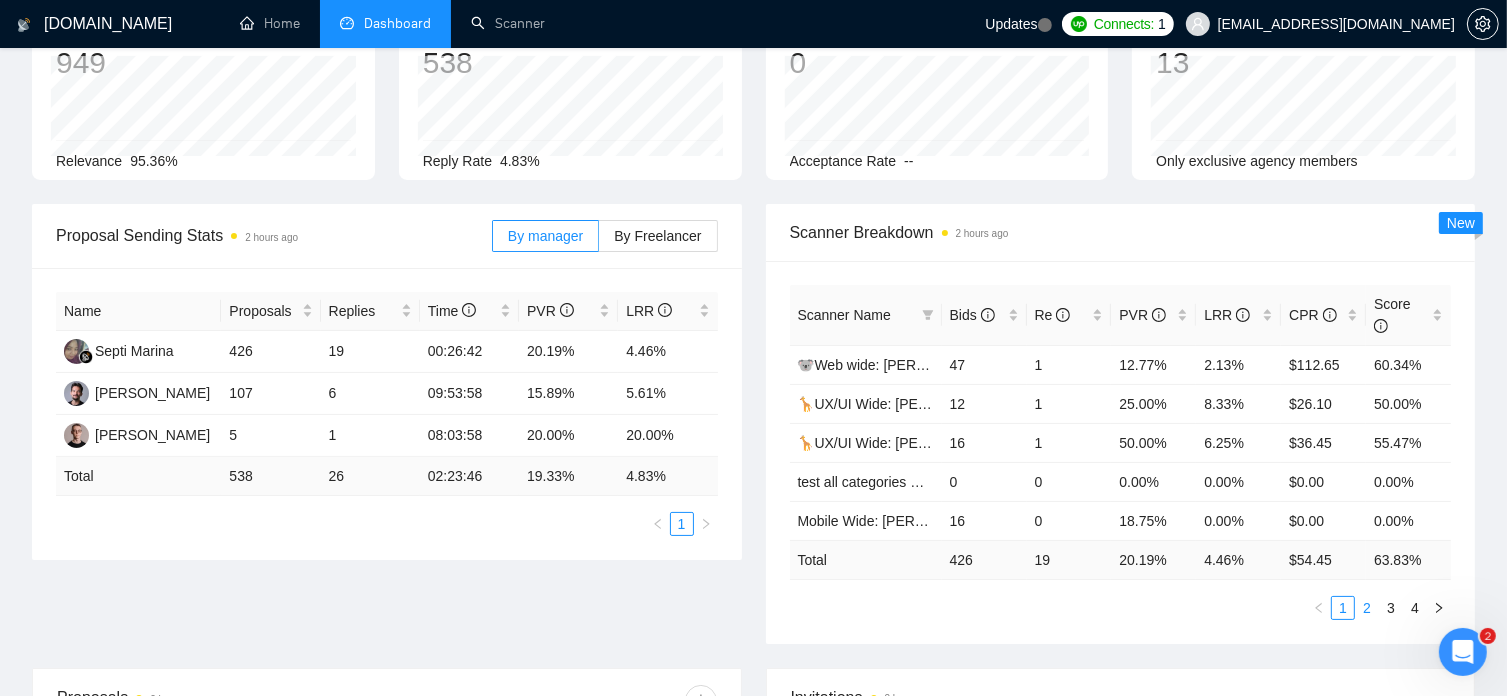 click on "2" at bounding box center [1367, 608] 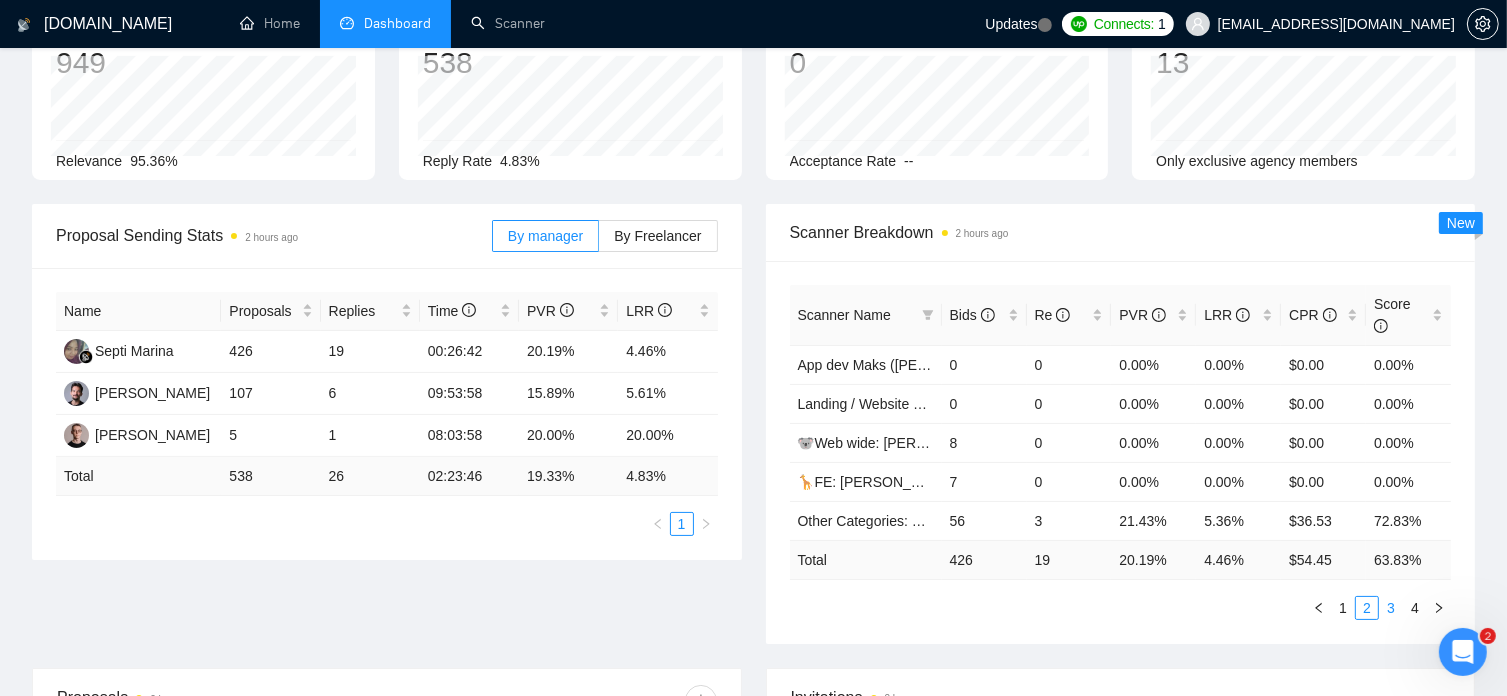 click on "3" at bounding box center [1391, 608] 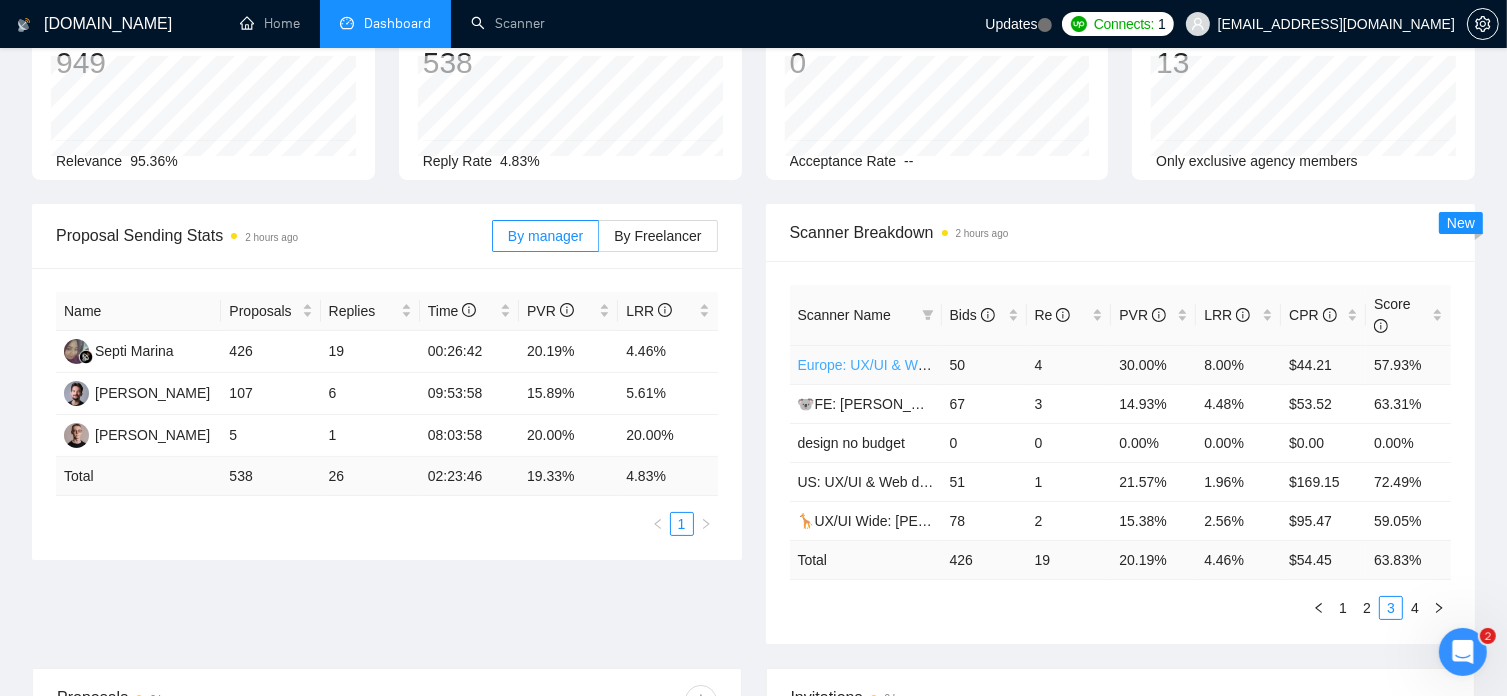 click on "Europe: UX/UI & Web design [PERSON_NAME]" at bounding box center [948, 365] 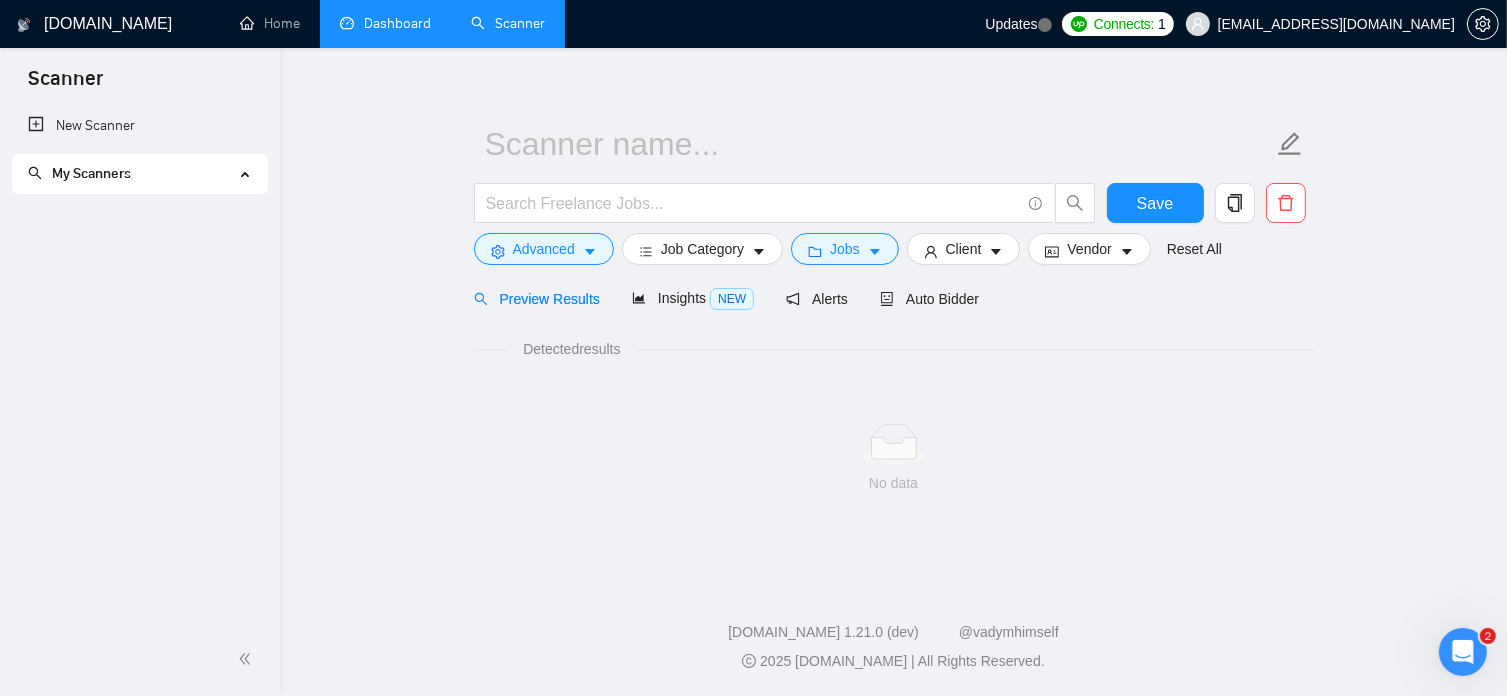 scroll, scrollTop: 0, scrollLeft: 0, axis: both 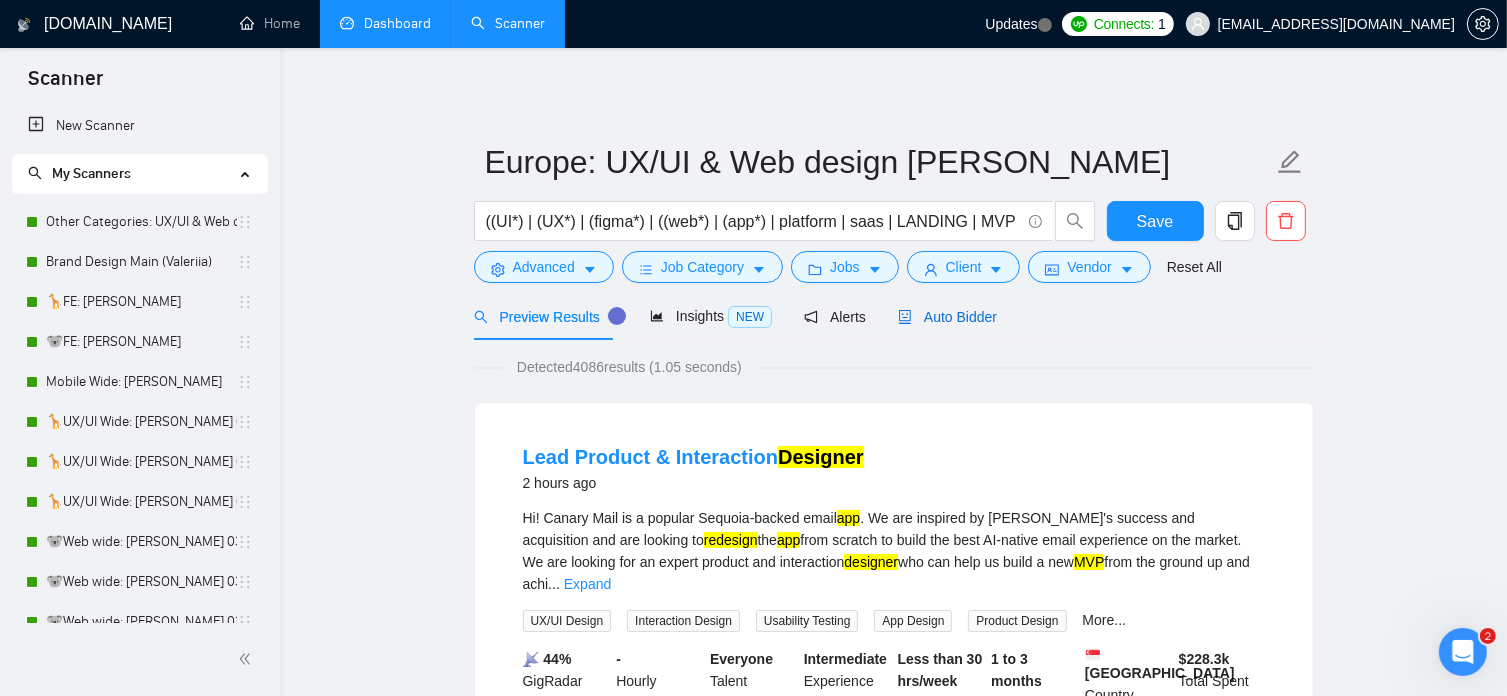click on "Auto Bidder" at bounding box center (947, 317) 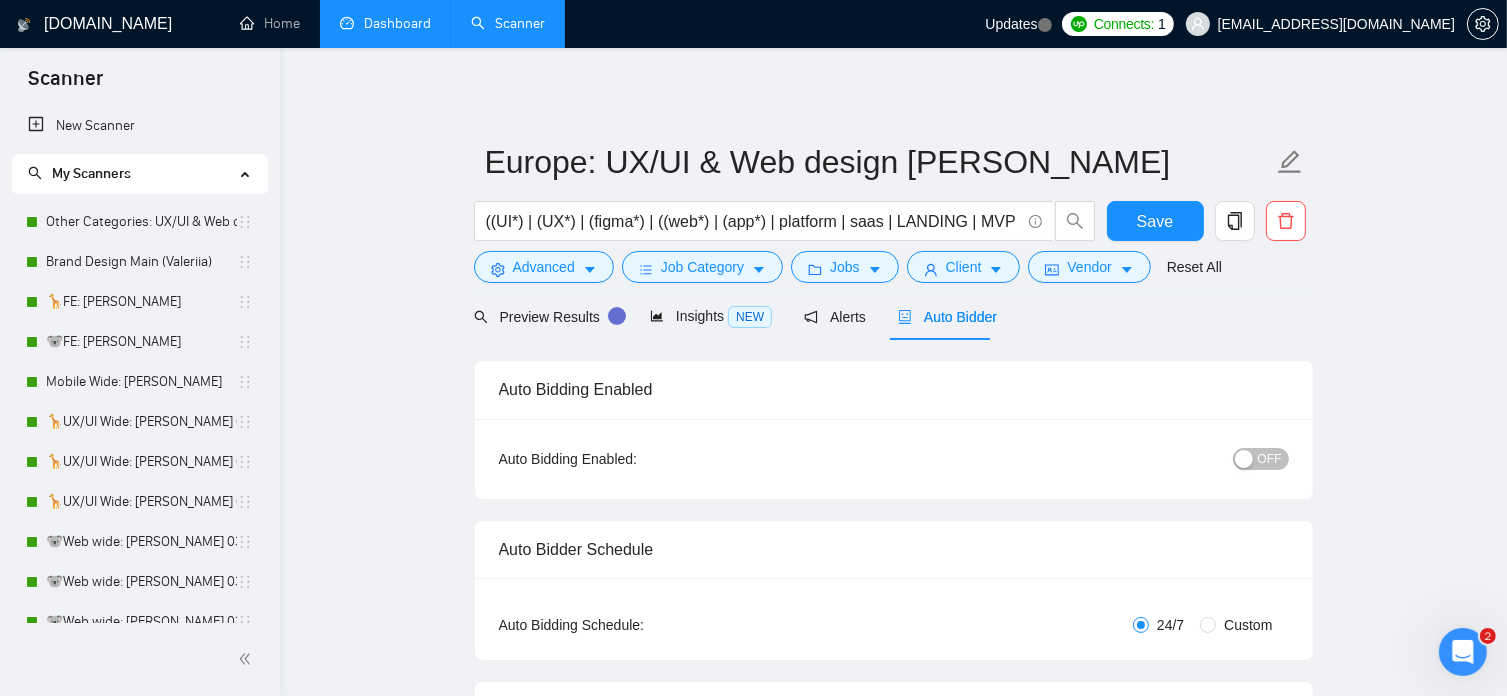type 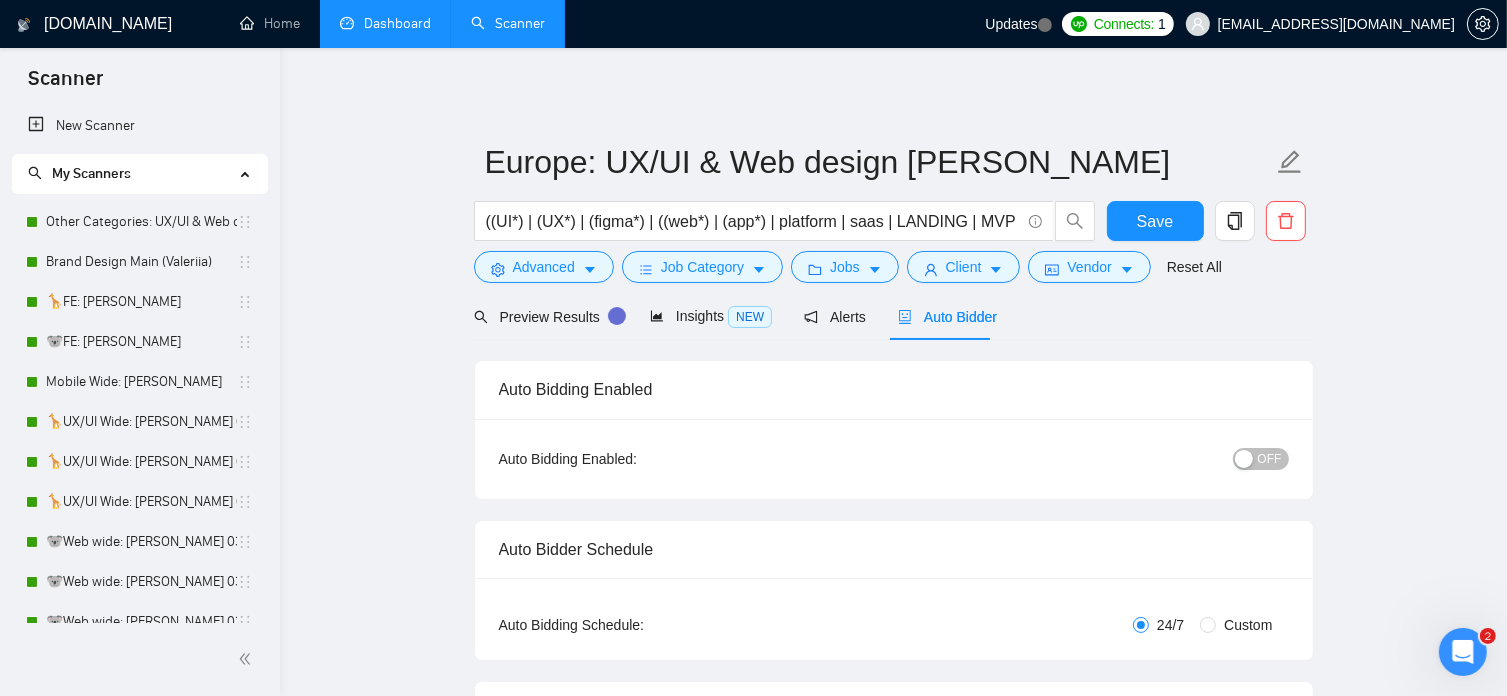 radio on "false" 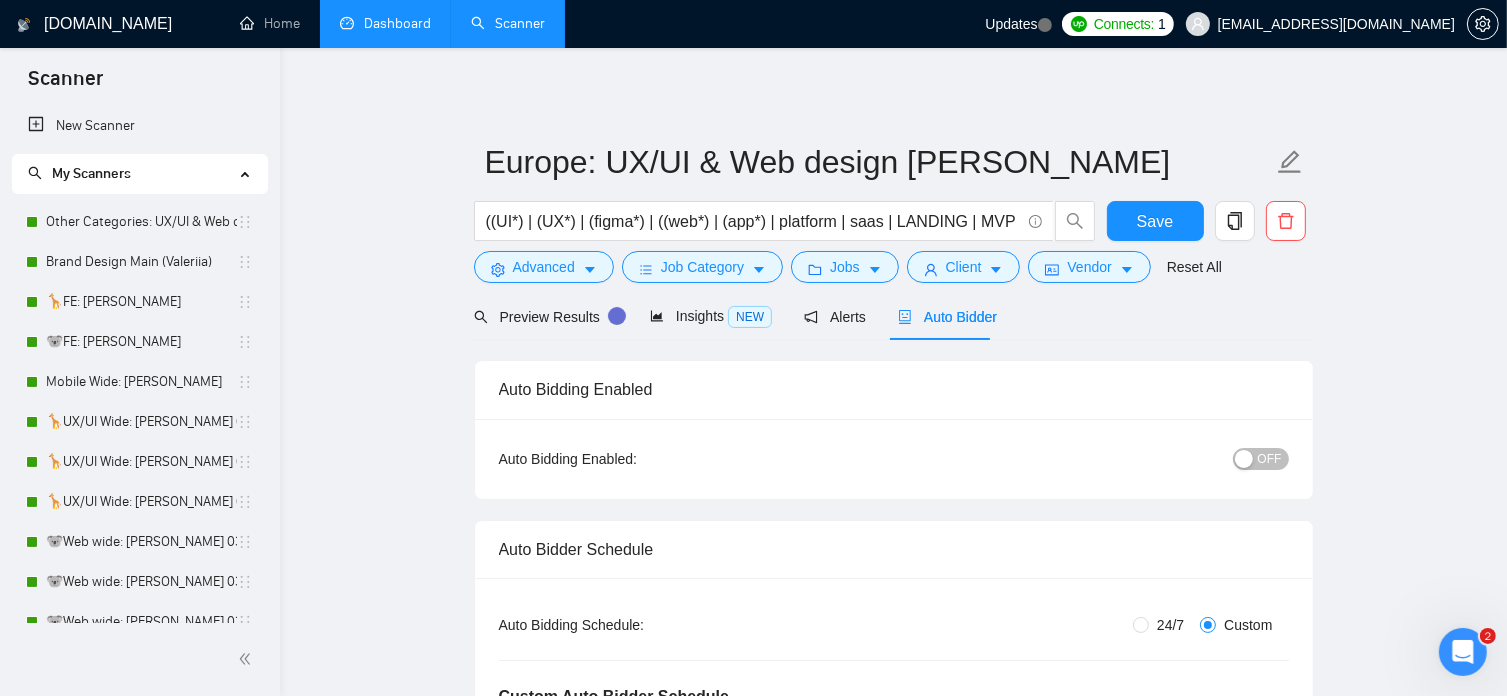scroll, scrollTop: 300, scrollLeft: 0, axis: vertical 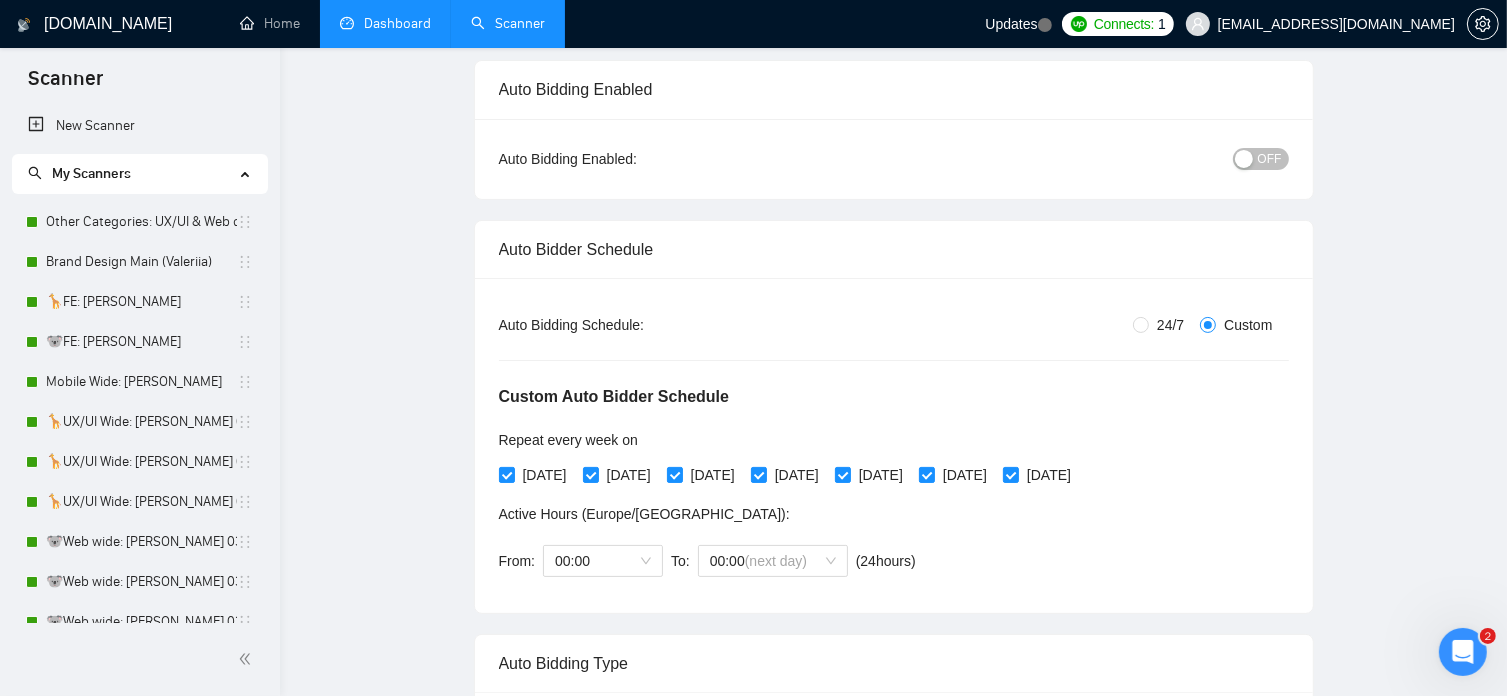 type 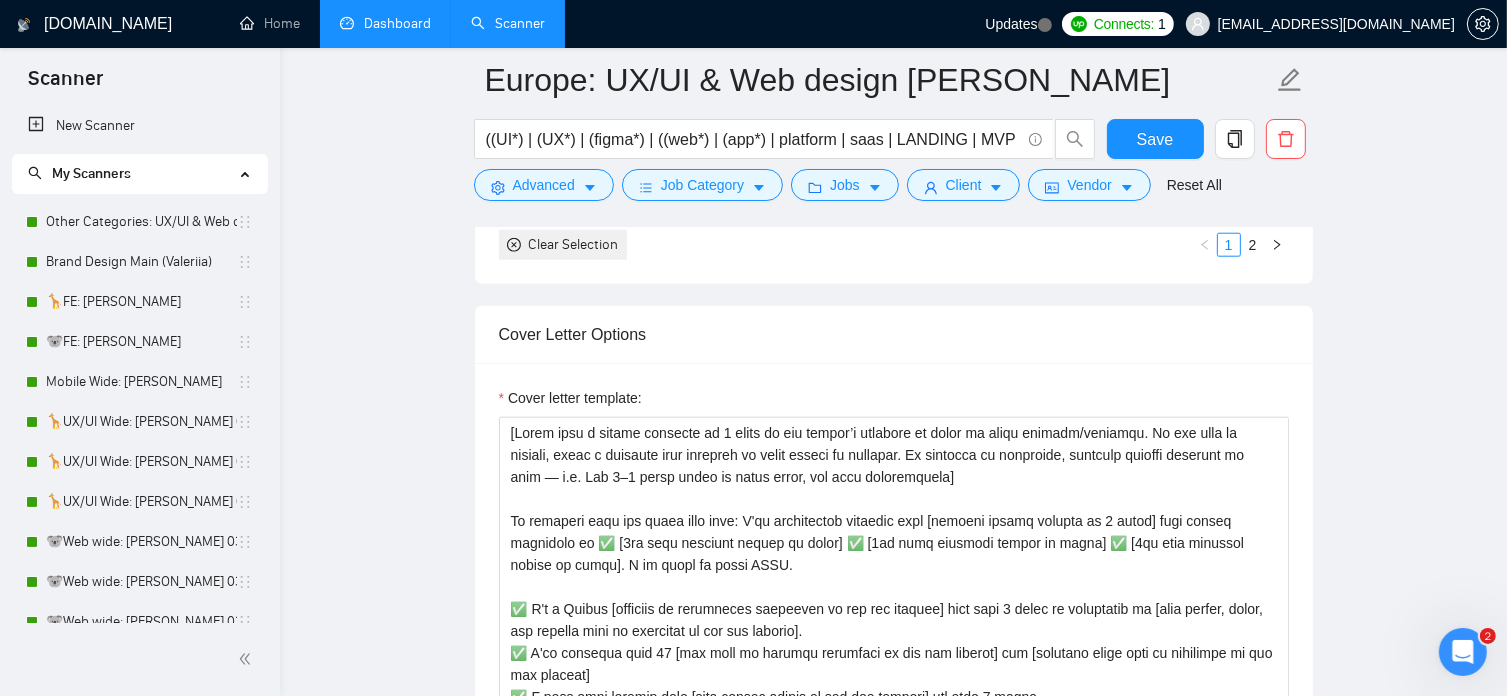 scroll, scrollTop: 2063, scrollLeft: 0, axis: vertical 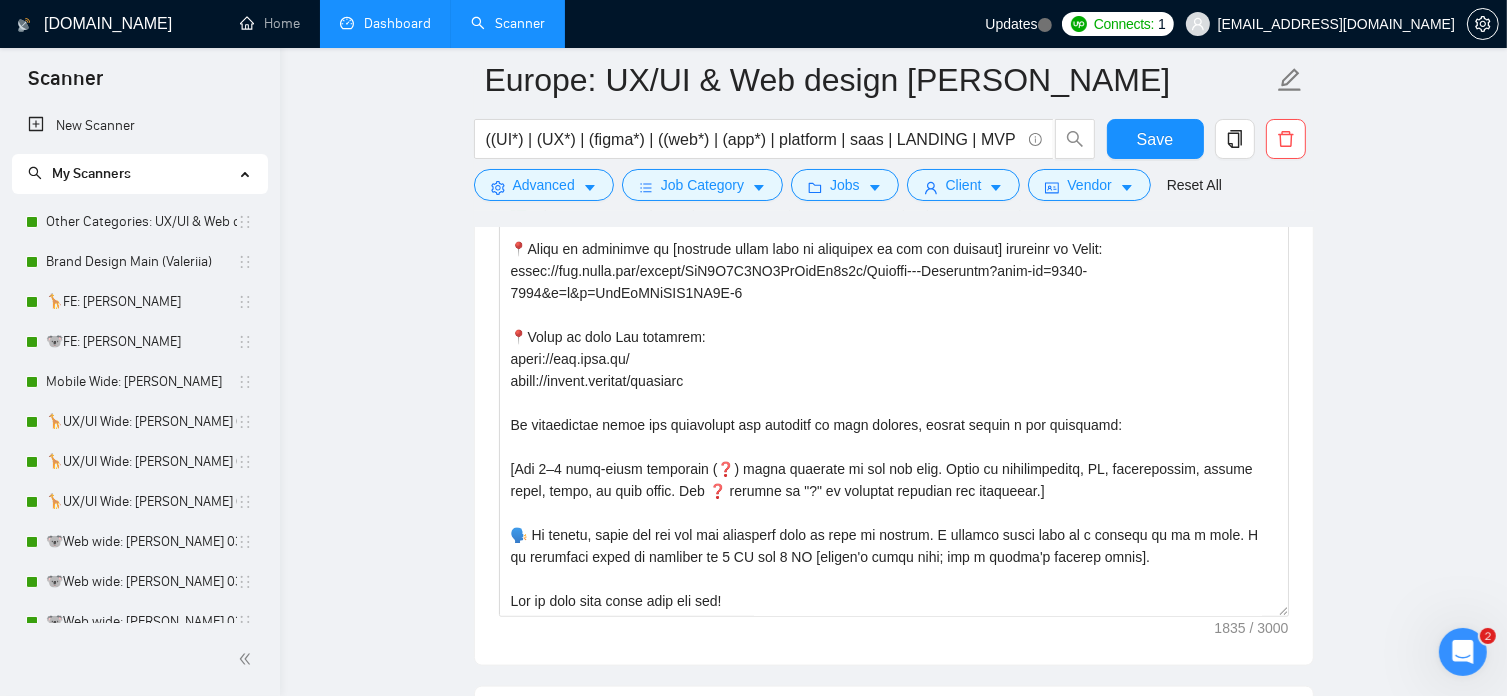 click on "Dashboard" at bounding box center [385, 23] 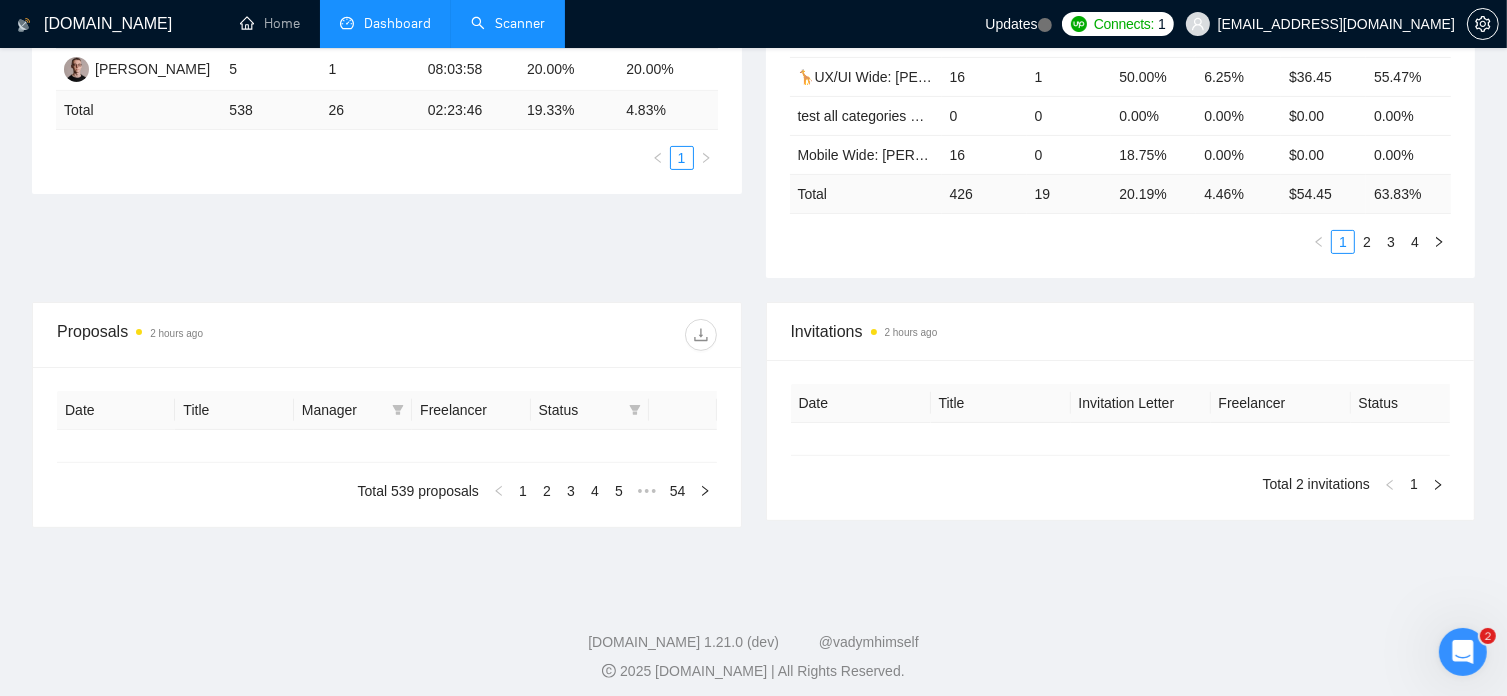 type on "[DATE]" 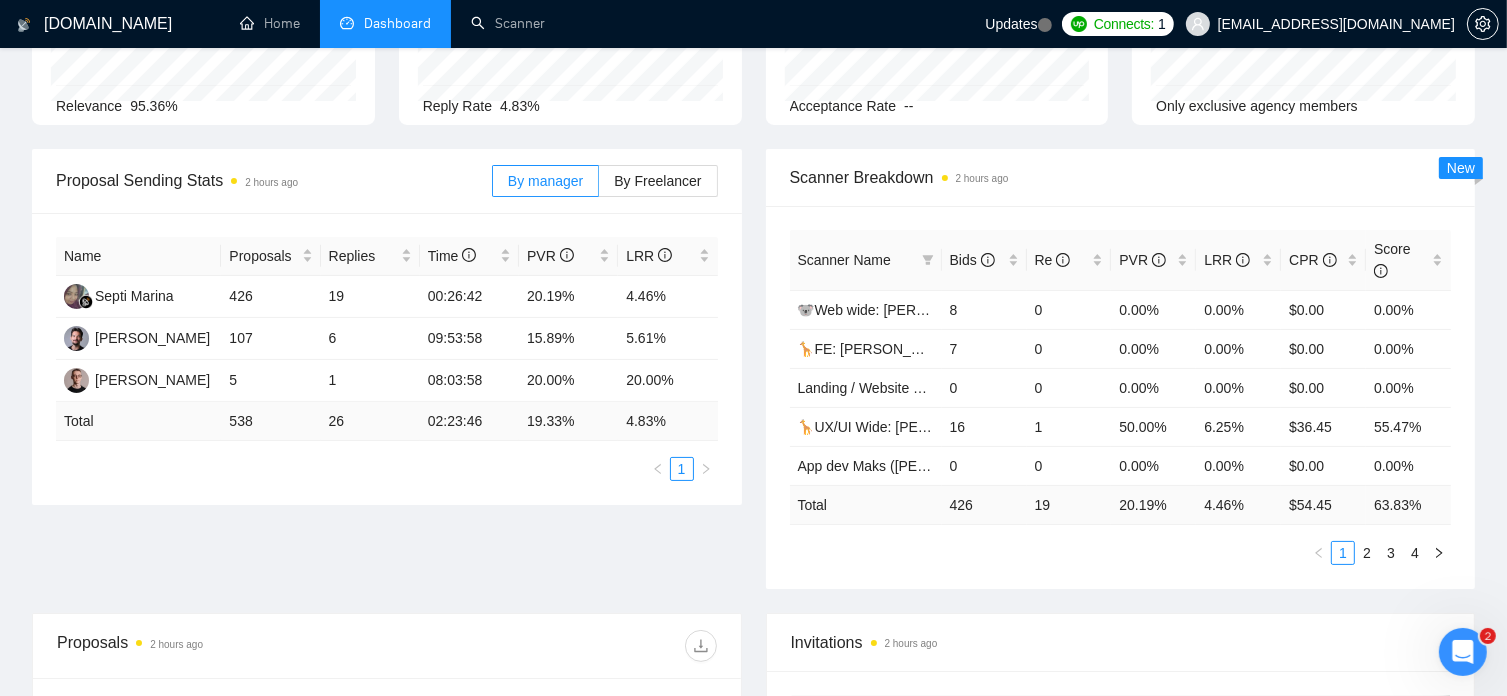 scroll, scrollTop: 202, scrollLeft: 0, axis: vertical 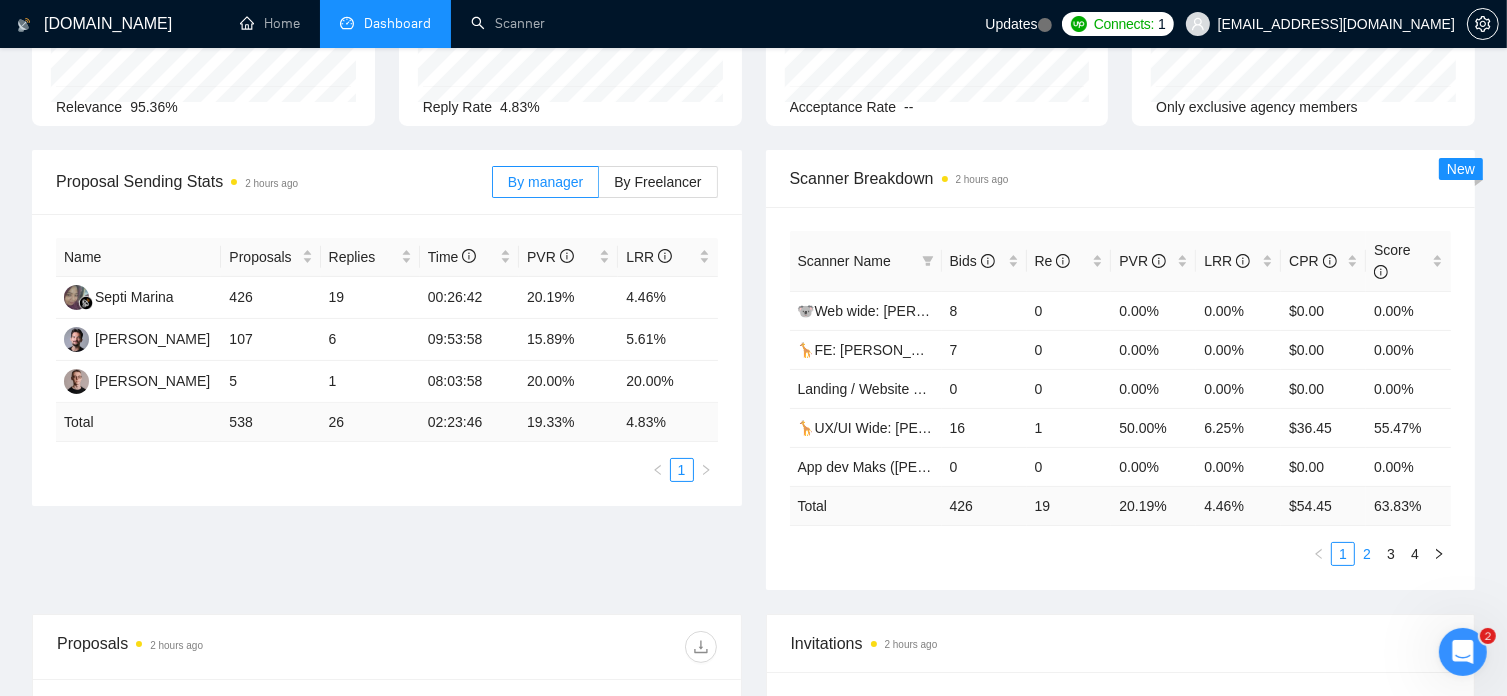 click on "2" at bounding box center (1367, 554) 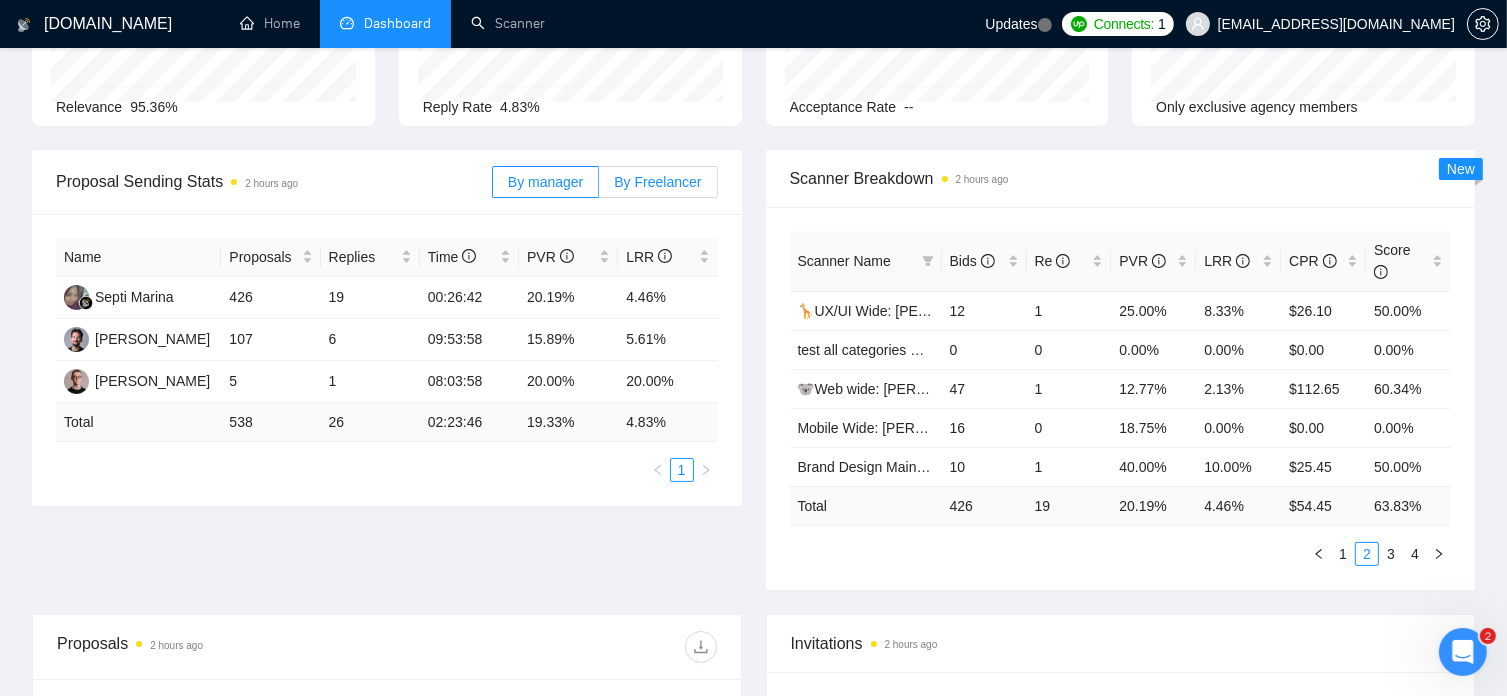 click on "By Freelancer" at bounding box center [657, 182] 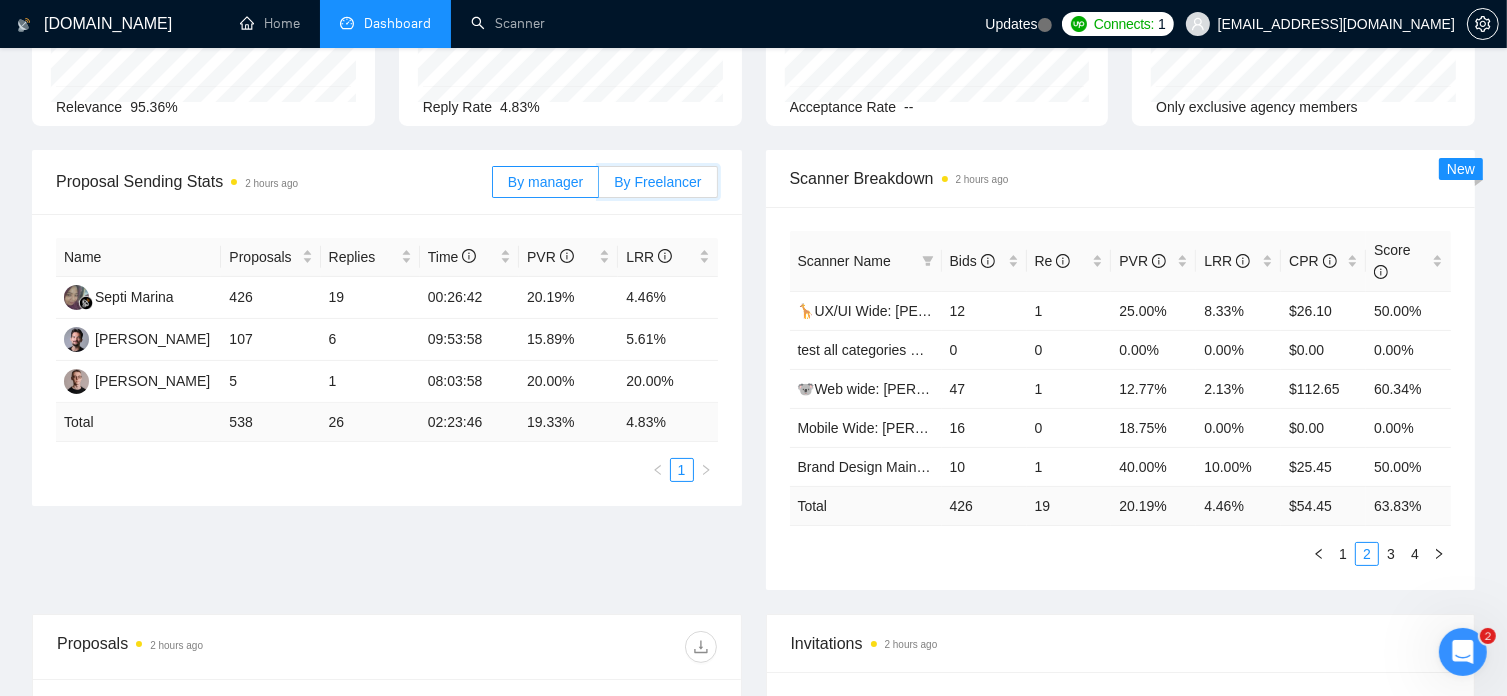 click on "By Freelancer" at bounding box center (599, 187) 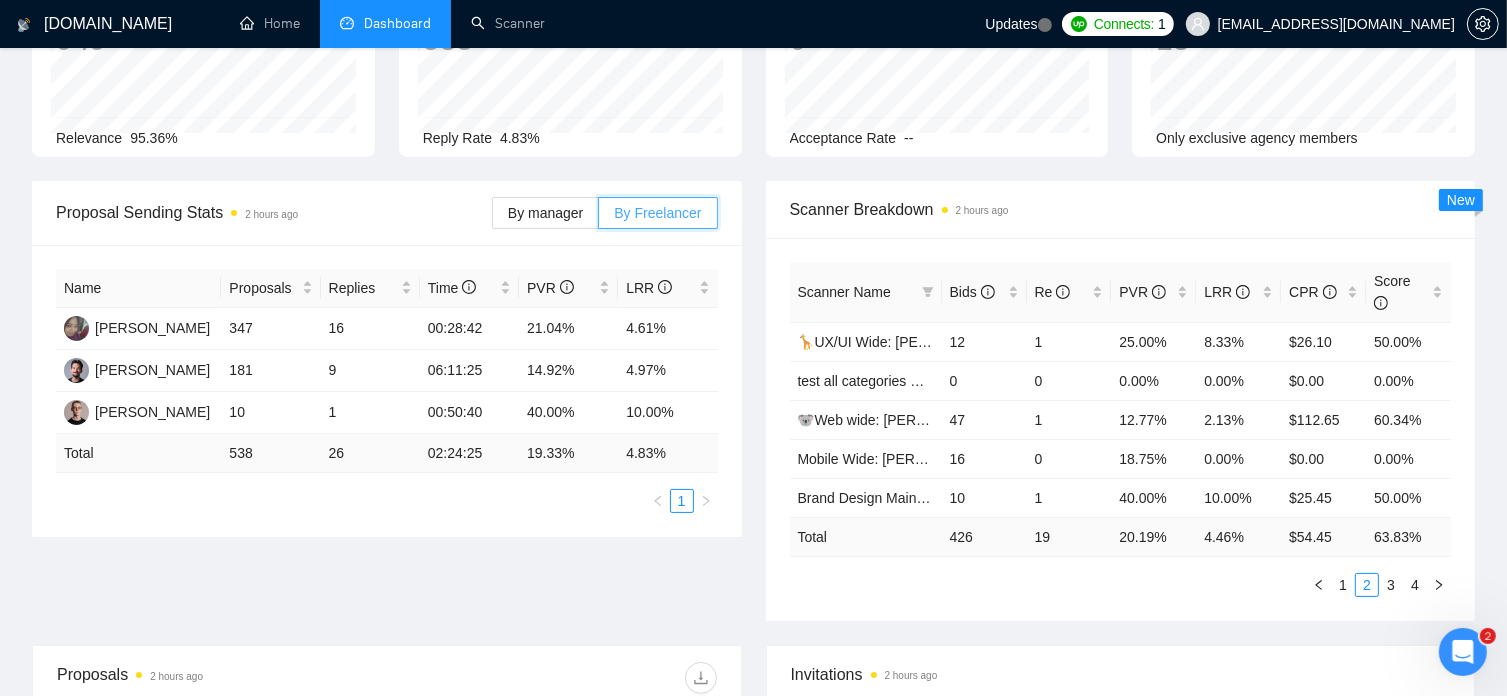 scroll, scrollTop: 0, scrollLeft: 0, axis: both 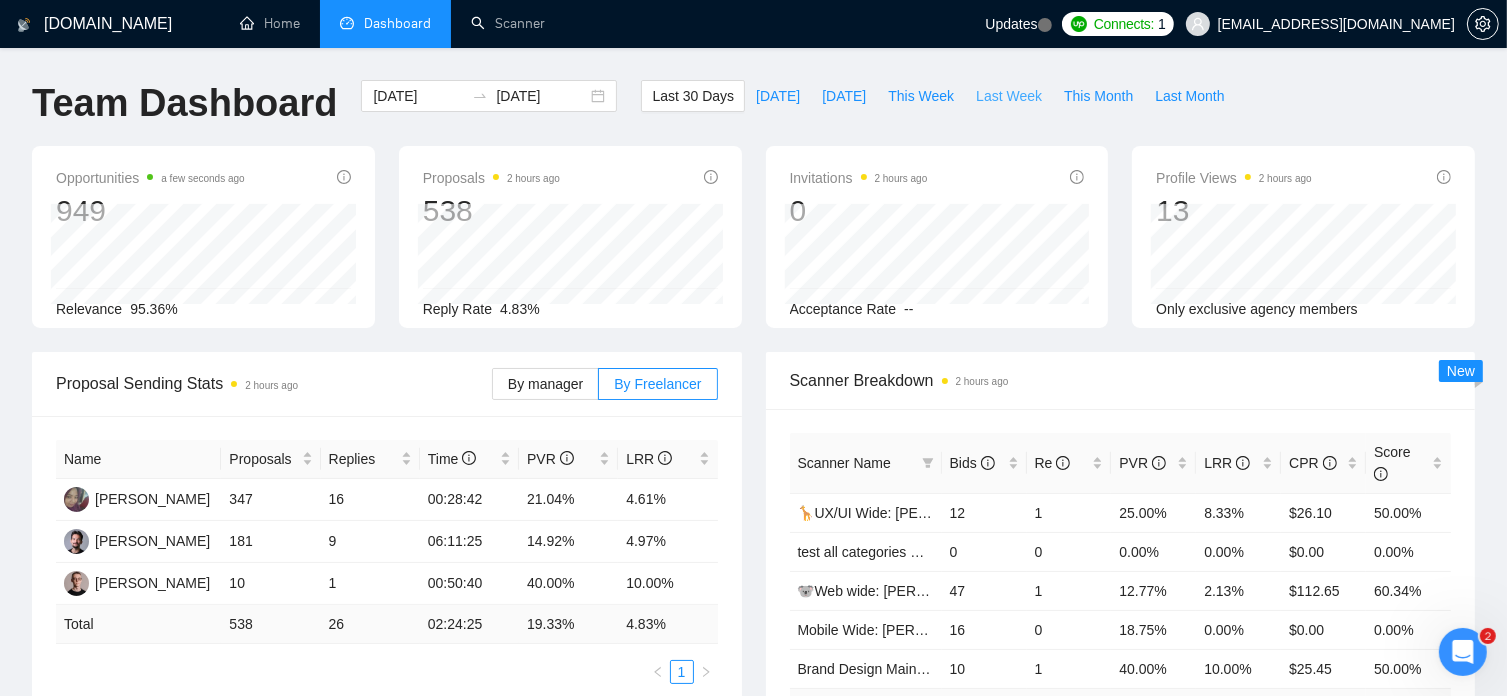 click on "Last Week" at bounding box center [1009, 96] 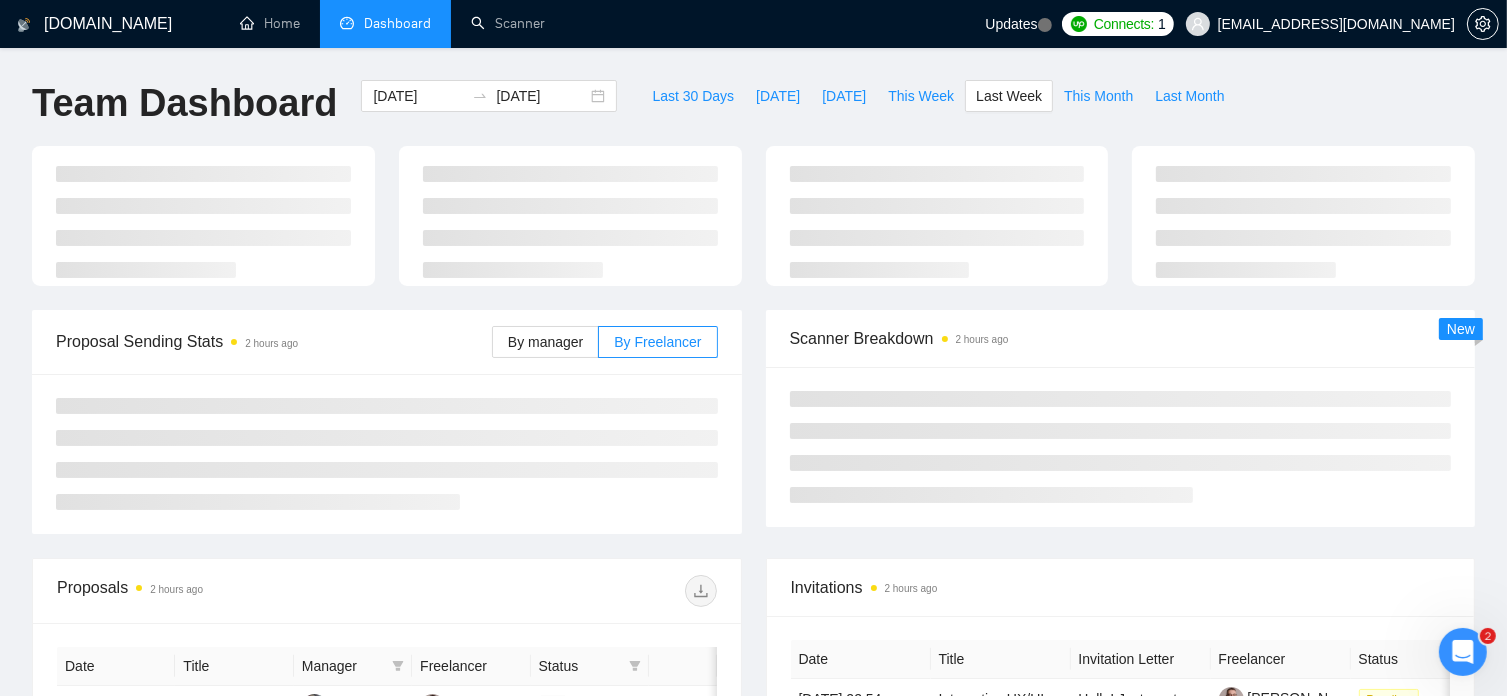 type on "[DATE]" 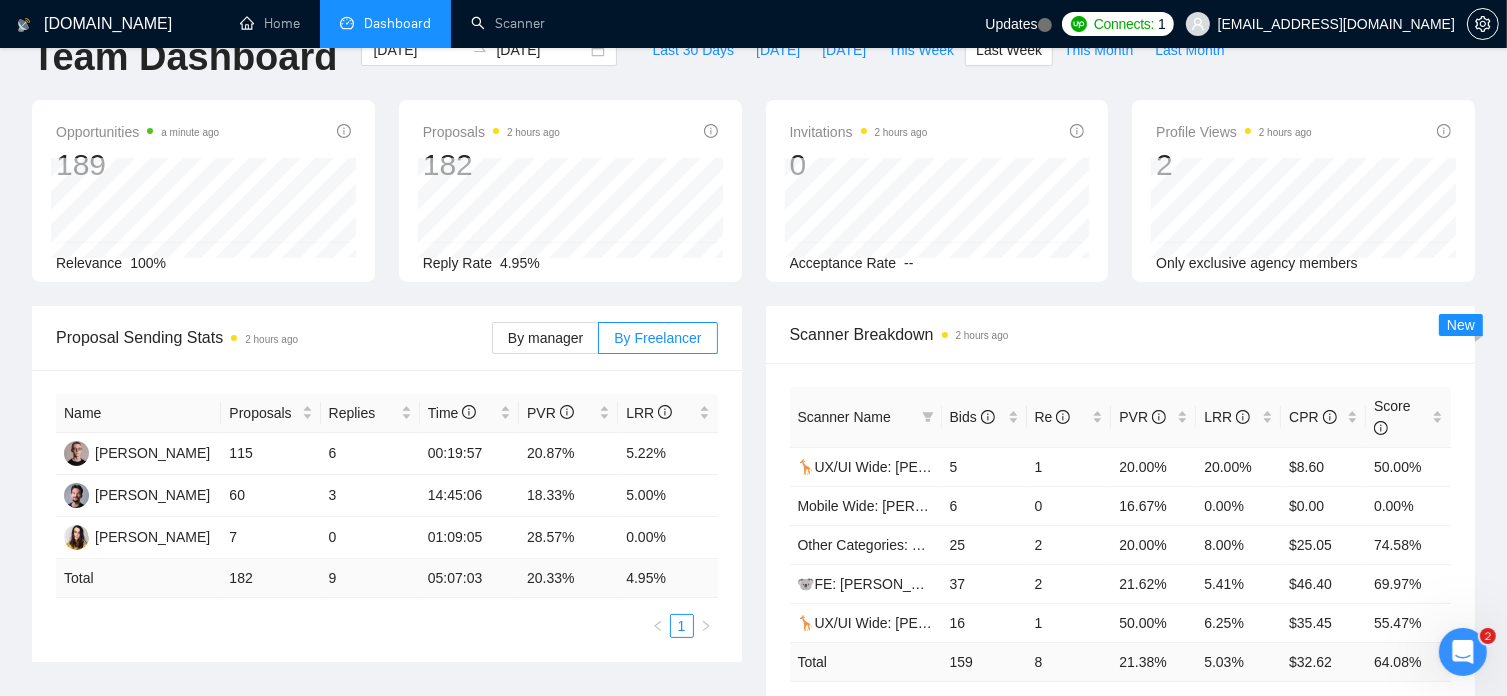scroll, scrollTop: 0, scrollLeft: 0, axis: both 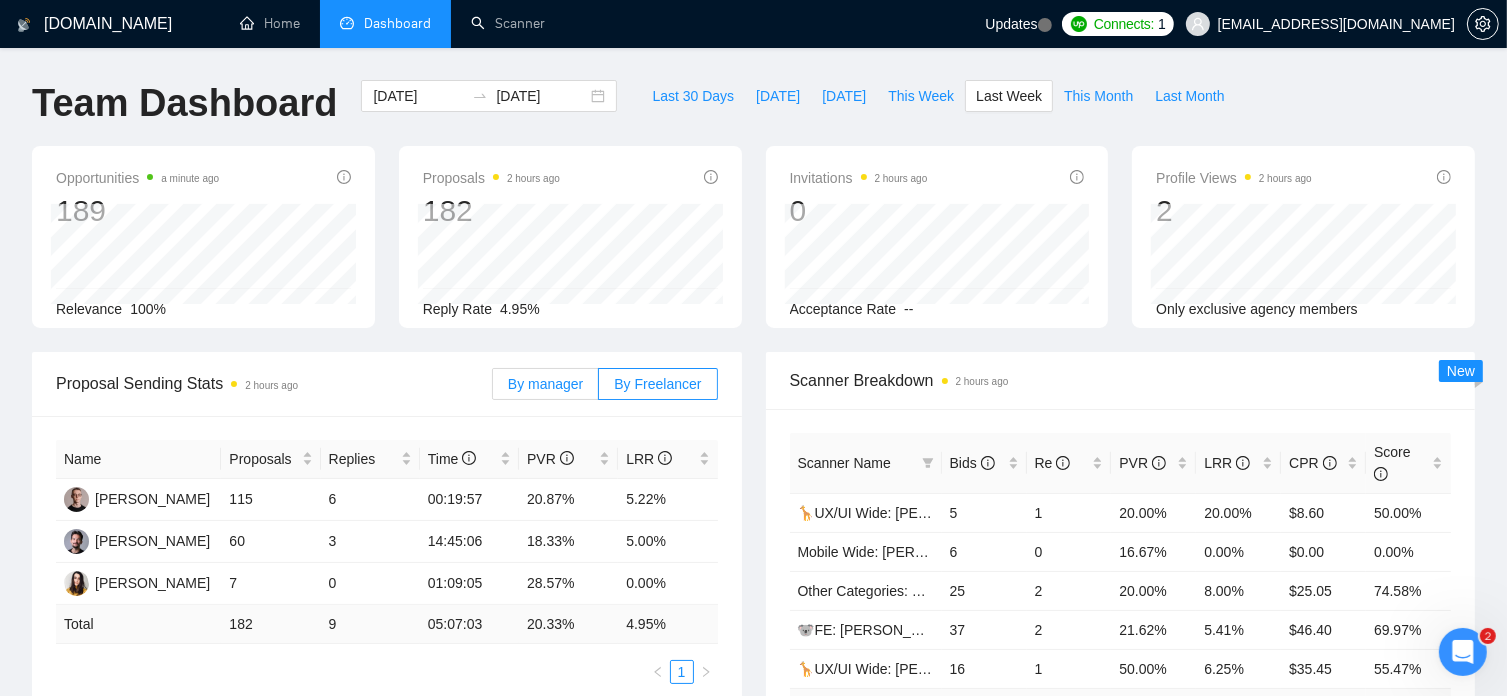 click on "By manager" at bounding box center [545, 384] 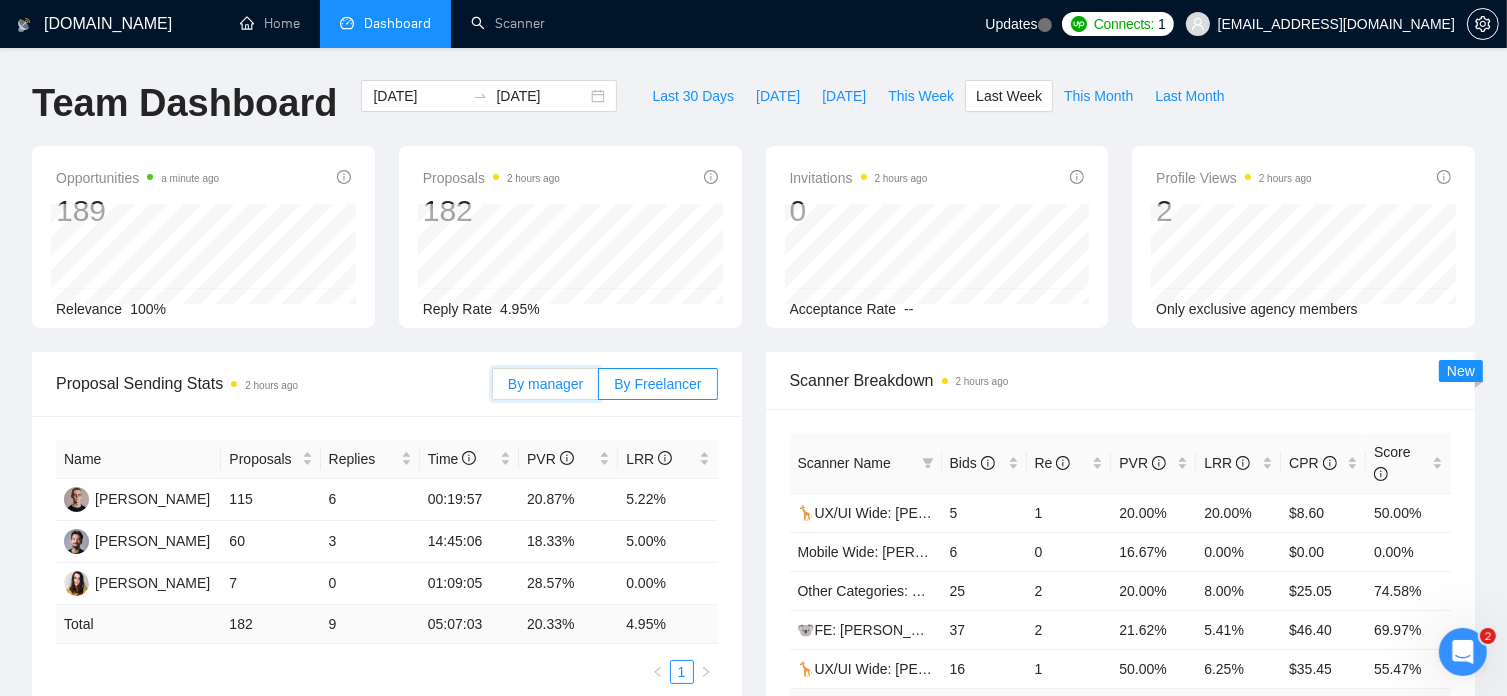 click on "By manager" at bounding box center (493, 389) 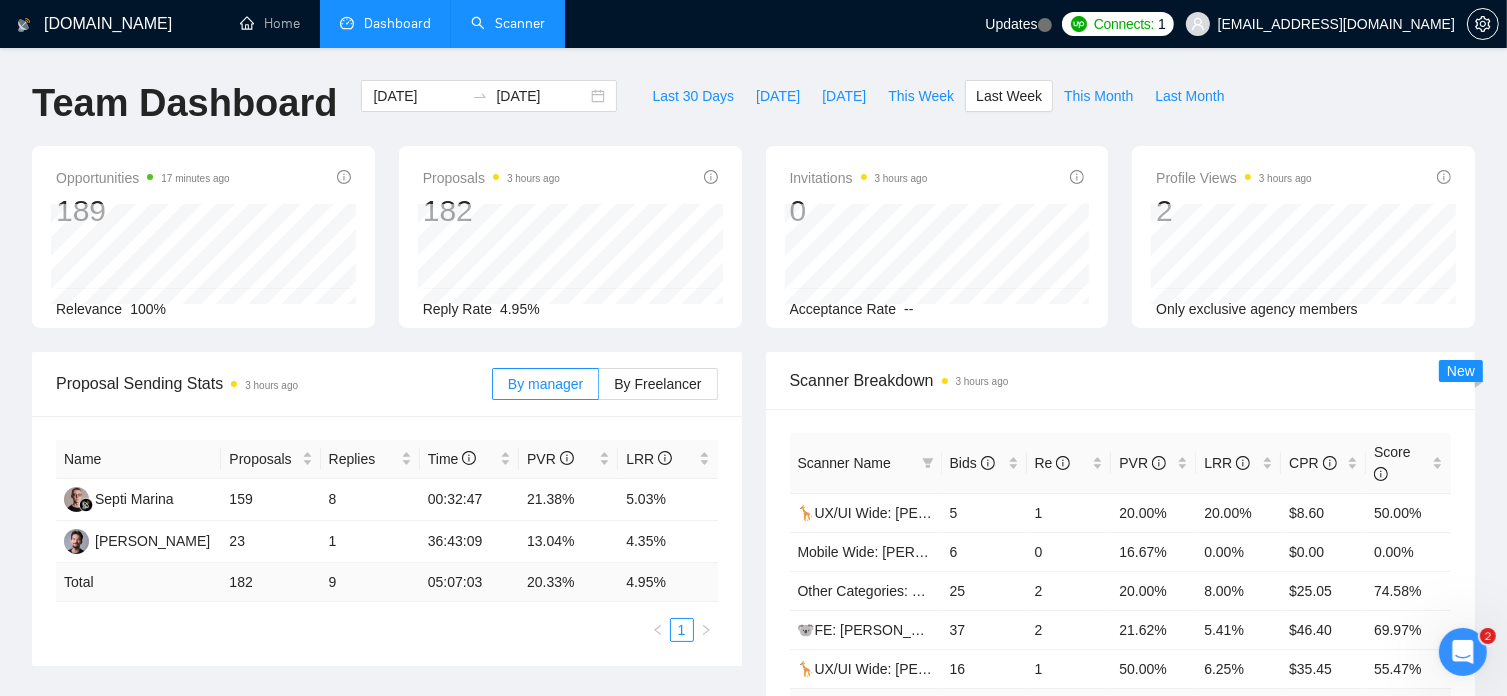 click on "Scanner" at bounding box center [508, 23] 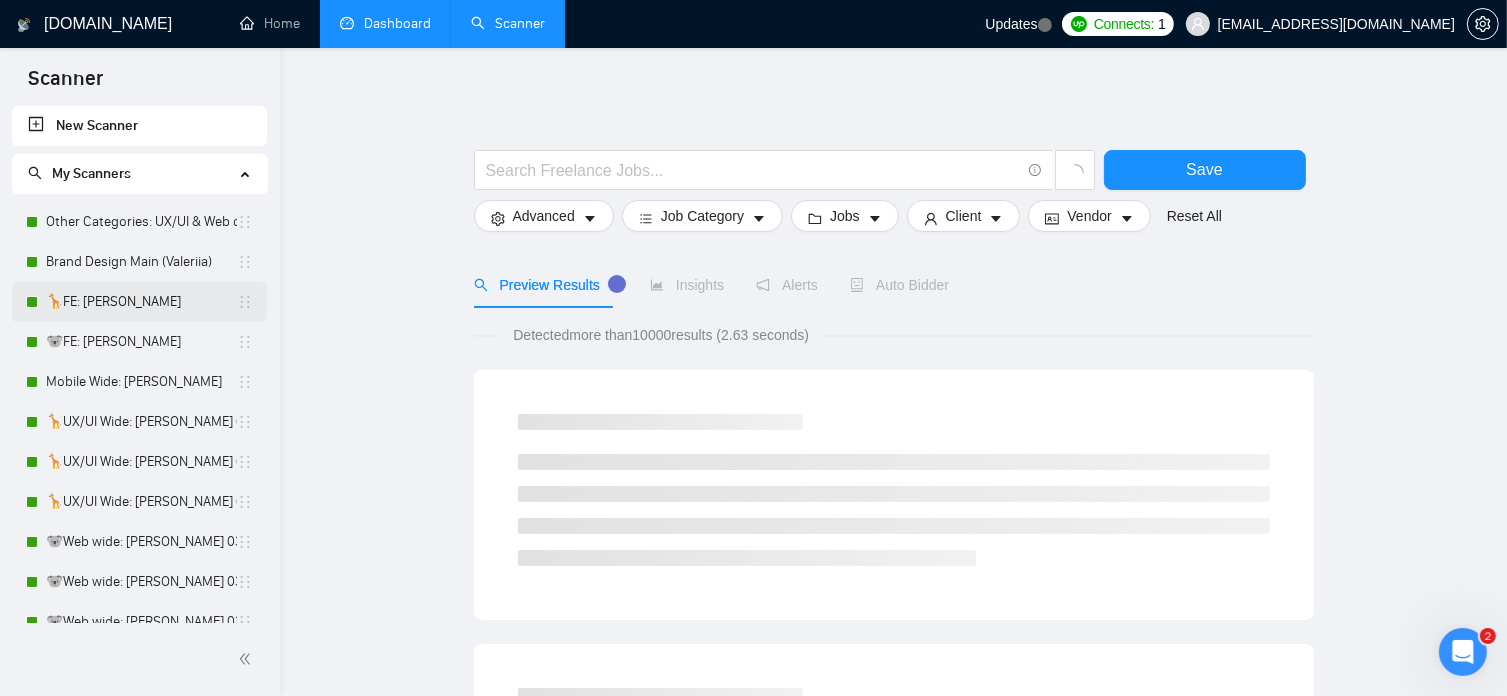 click on "🦒FE: [PERSON_NAME]" at bounding box center [141, 302] 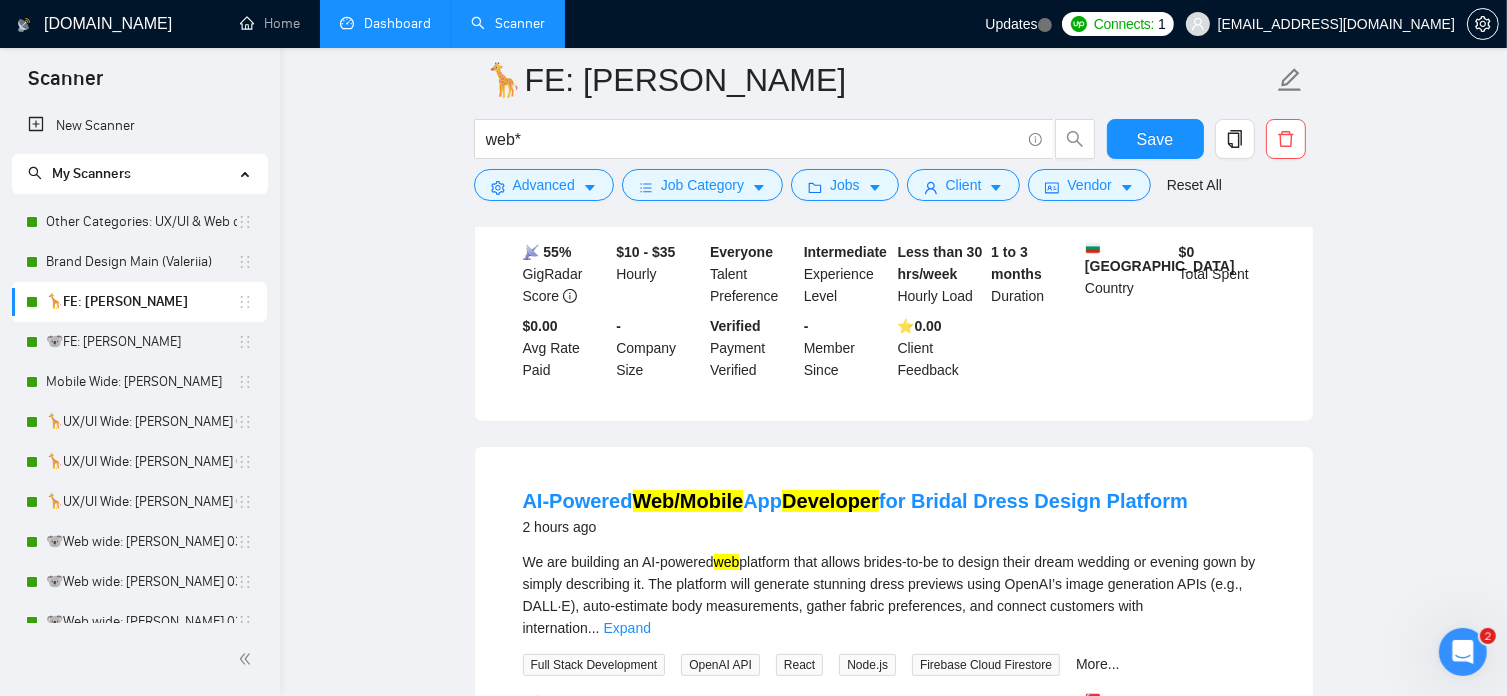 scroll, scrollTop: 0, scrollLeft: 0, axis: both 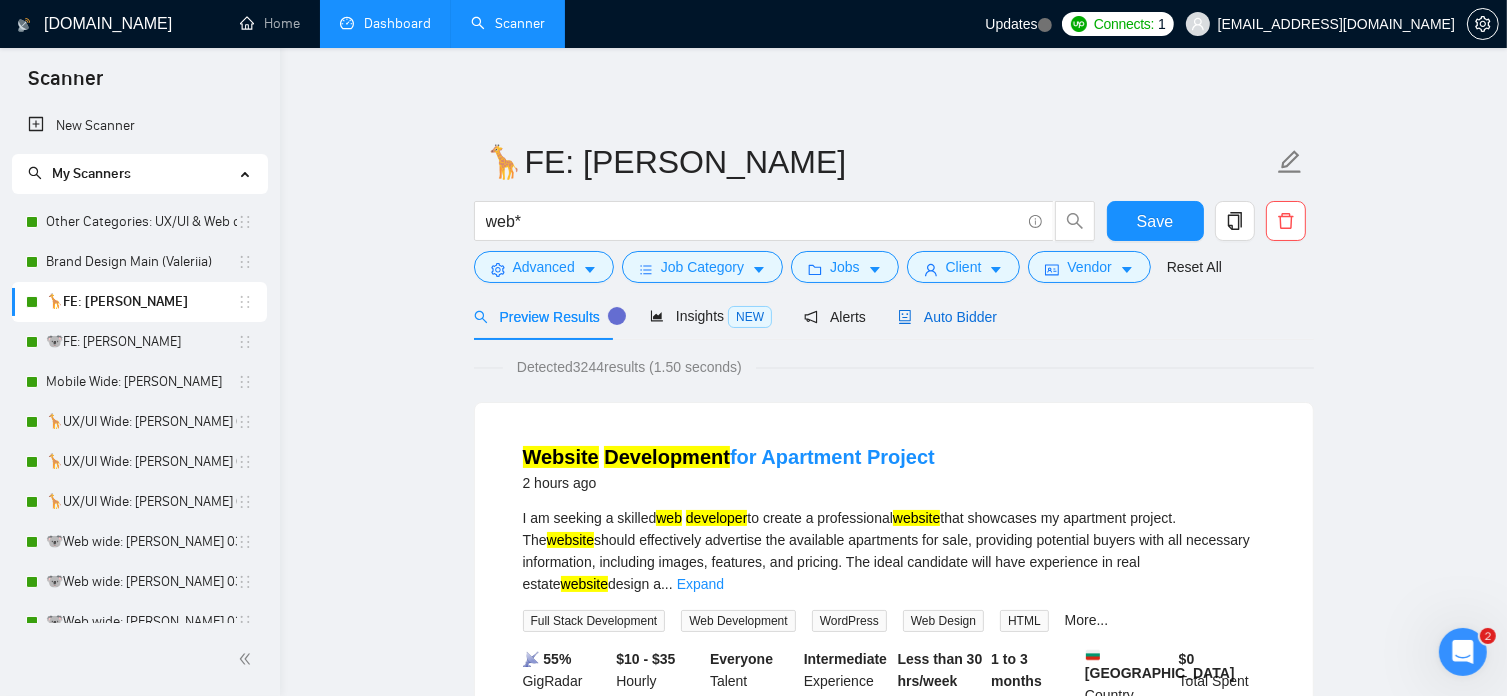 click on "Auto Bidder" at bounding box center (947, 317) 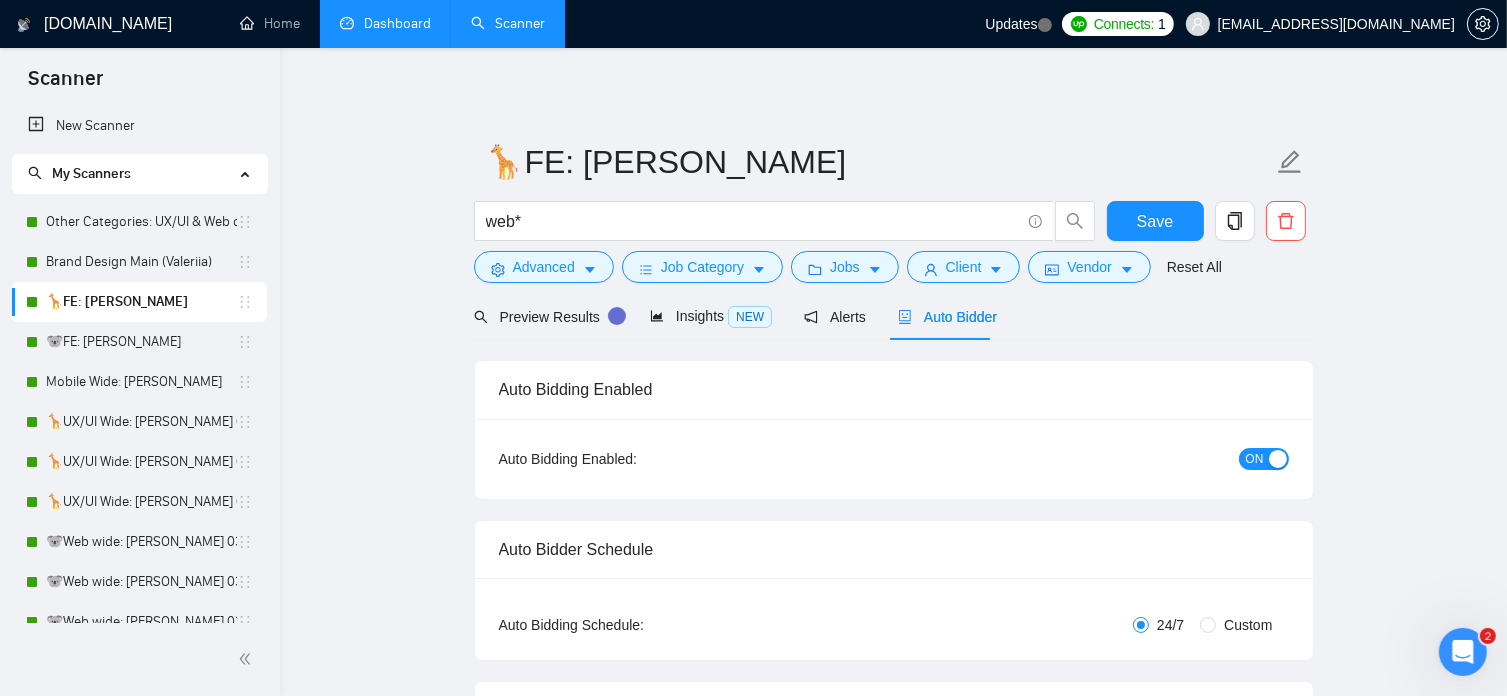 radio on "false" 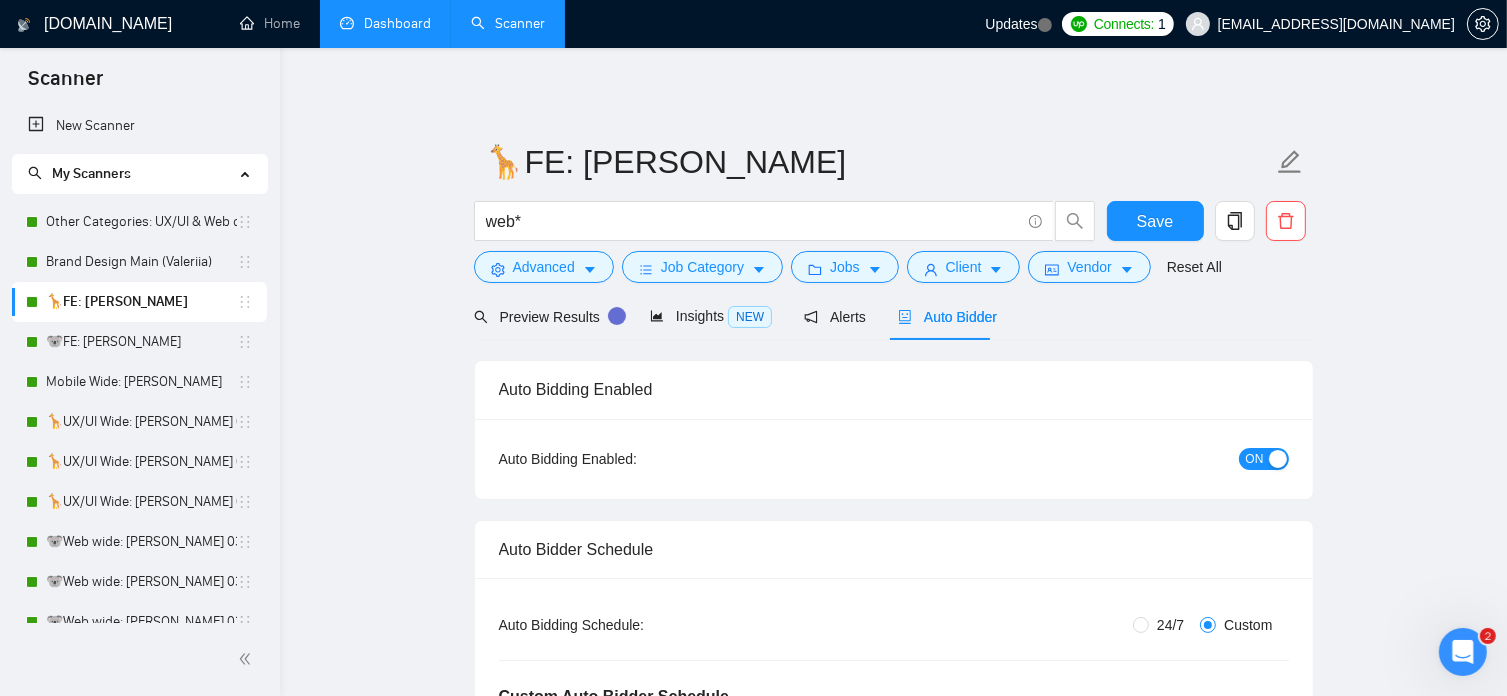 type 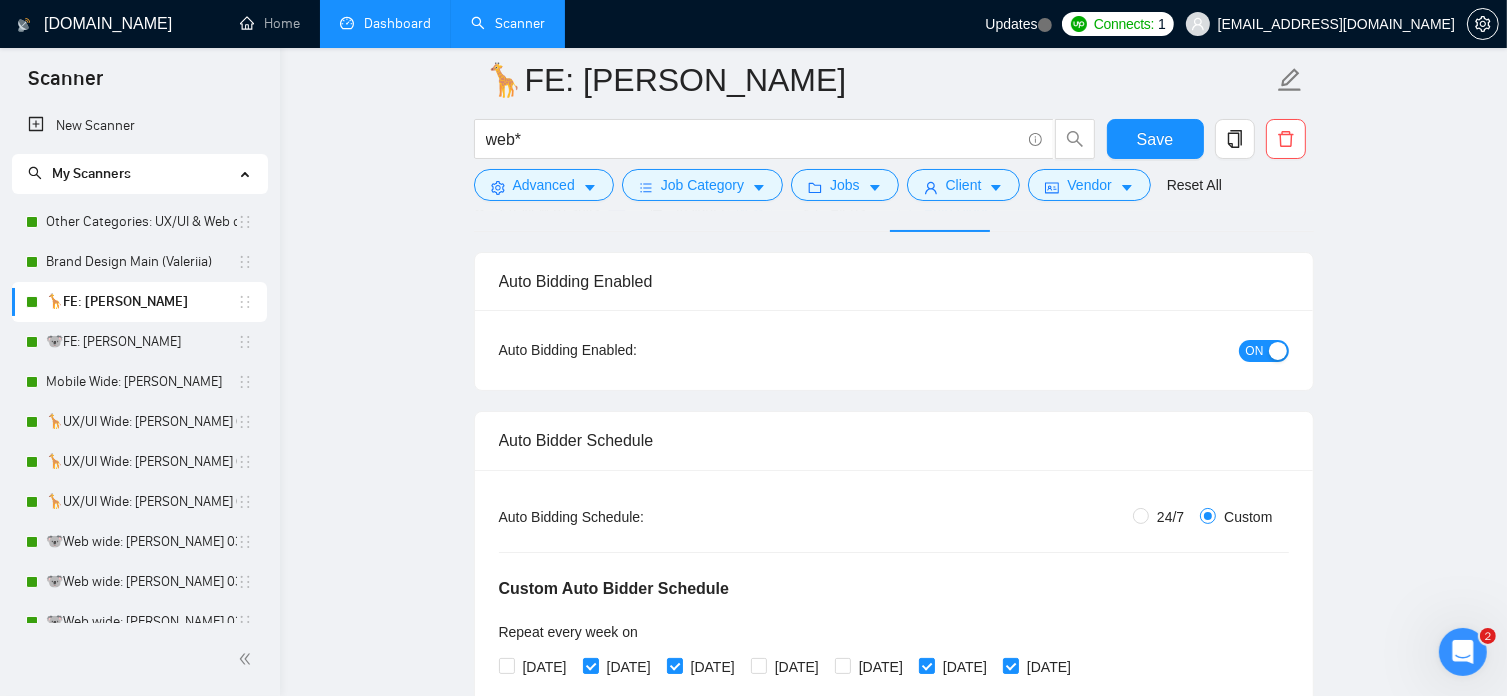 scroll, scrollTop: 120, scrollLeft: 0, axis: vertical 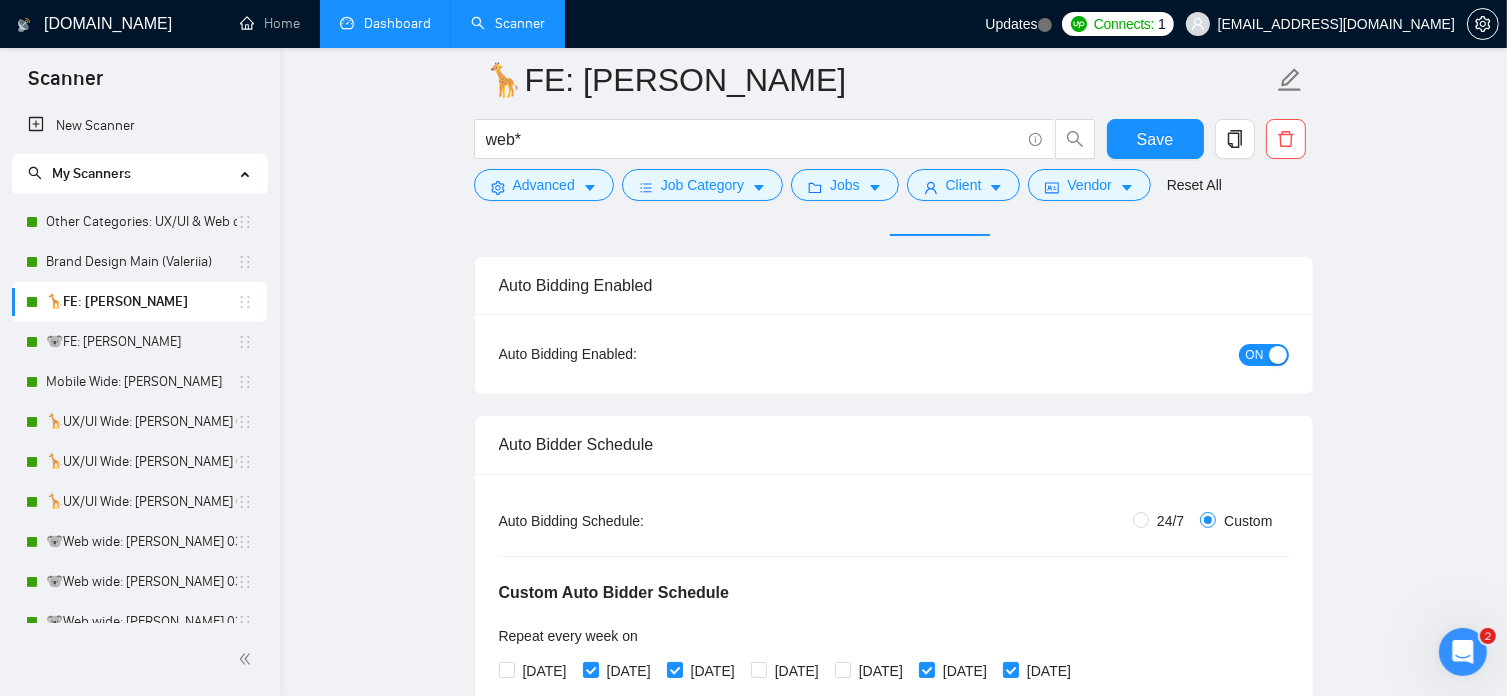 click on "Dashboard" at bounding box center (385, 23) 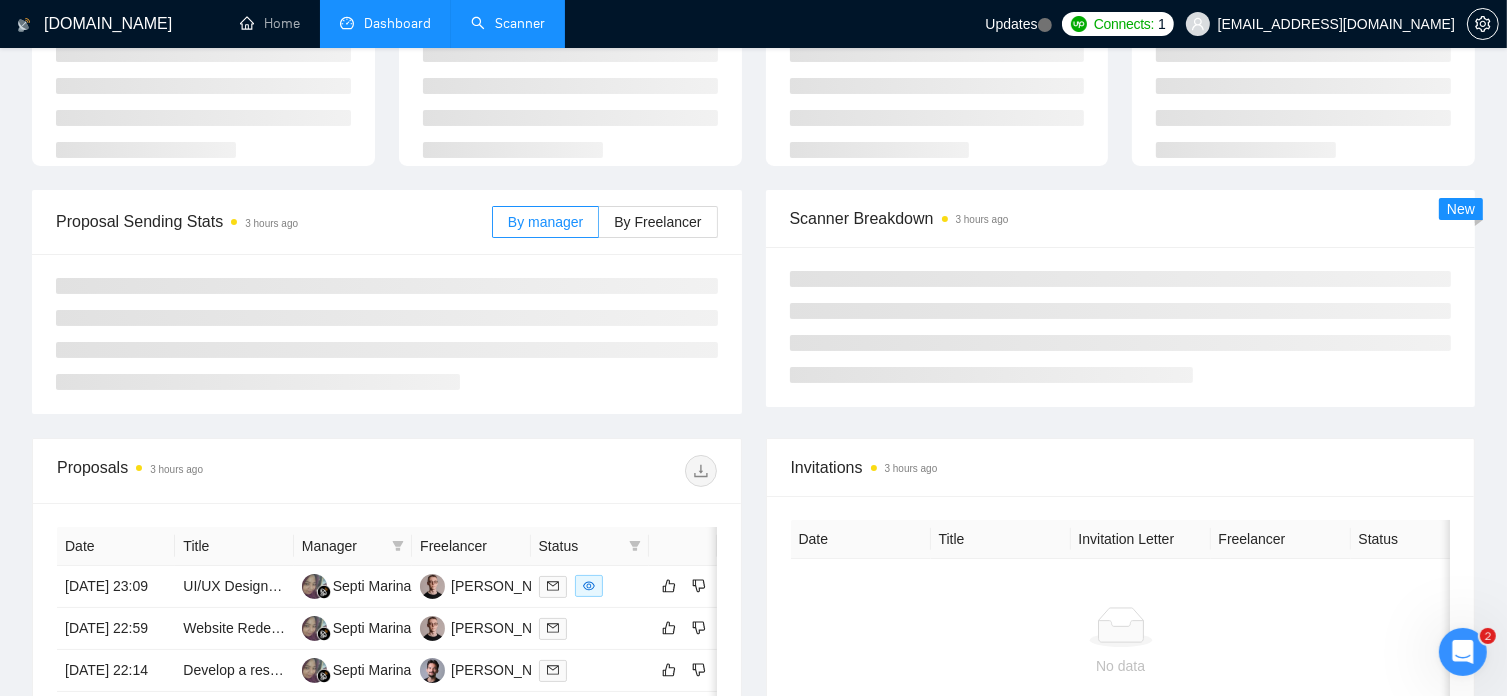 type on "[DATE]" 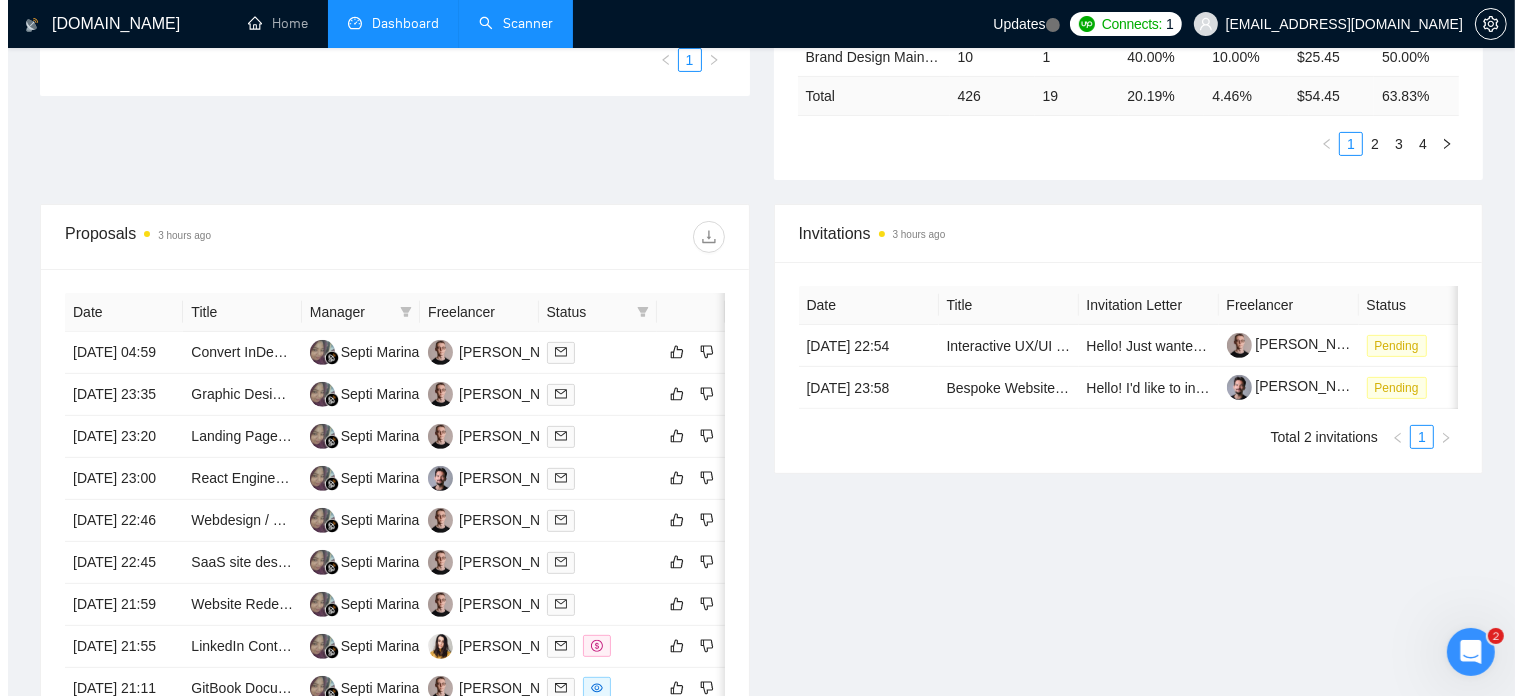 scroll, scrollTop: 616, scrollLeft: 0, axis: vertical 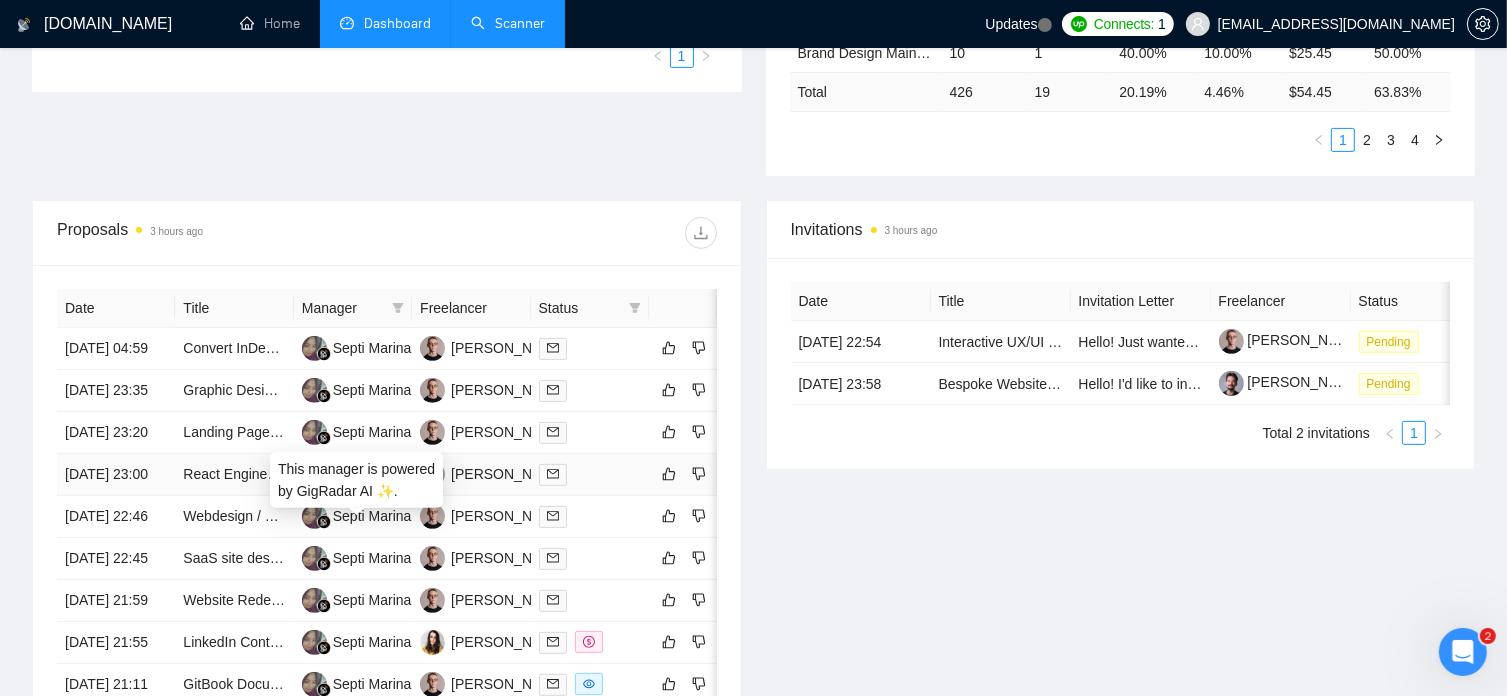 click on "Septi Marina" at bounding box center [372, 474] 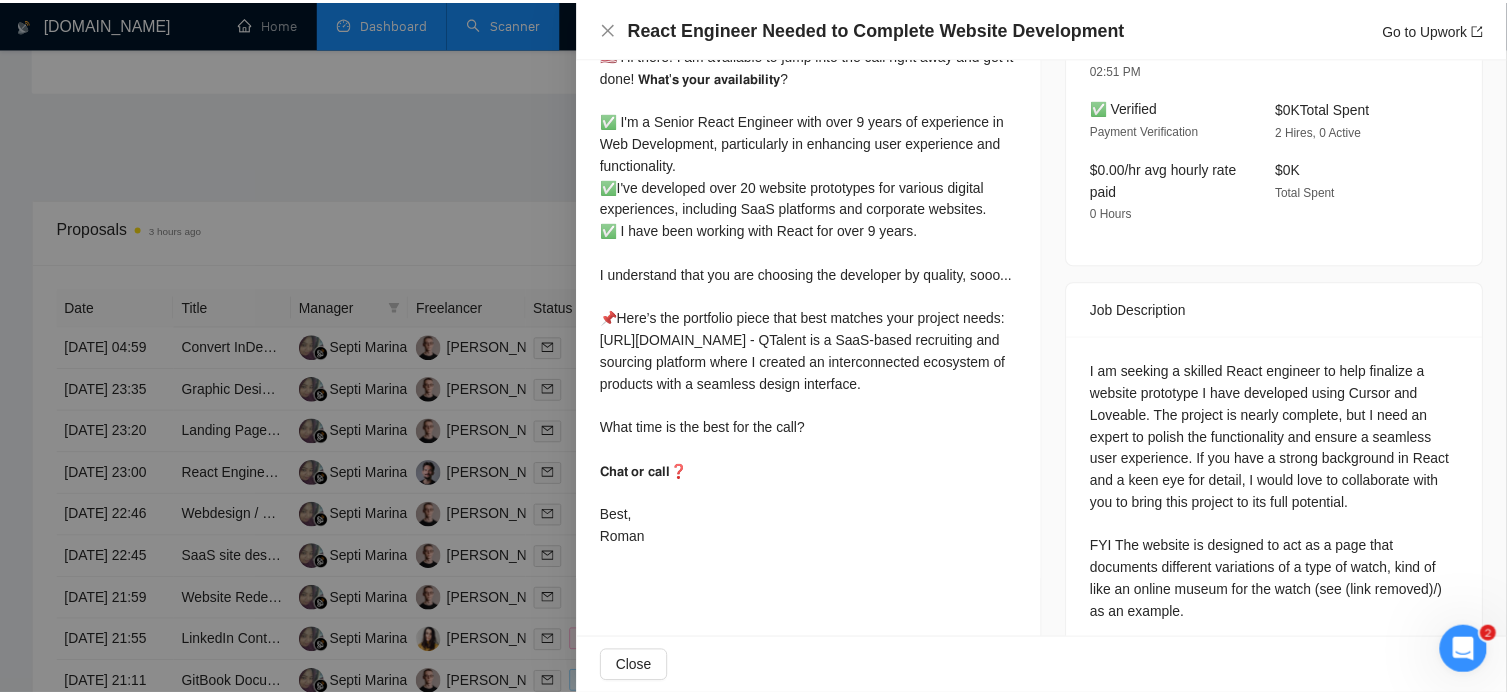 scroll, scrollTop: 610, scrollLeft: 0, axis: vertical 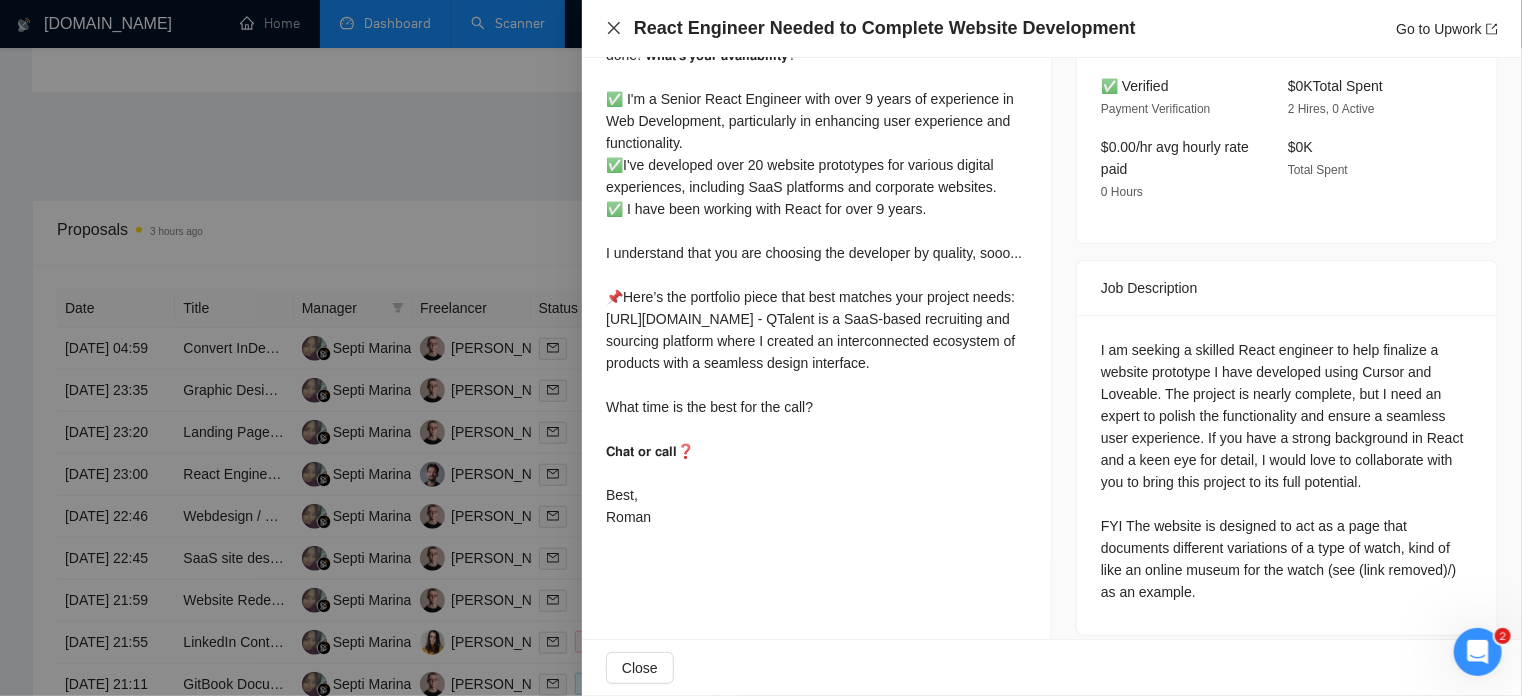 click 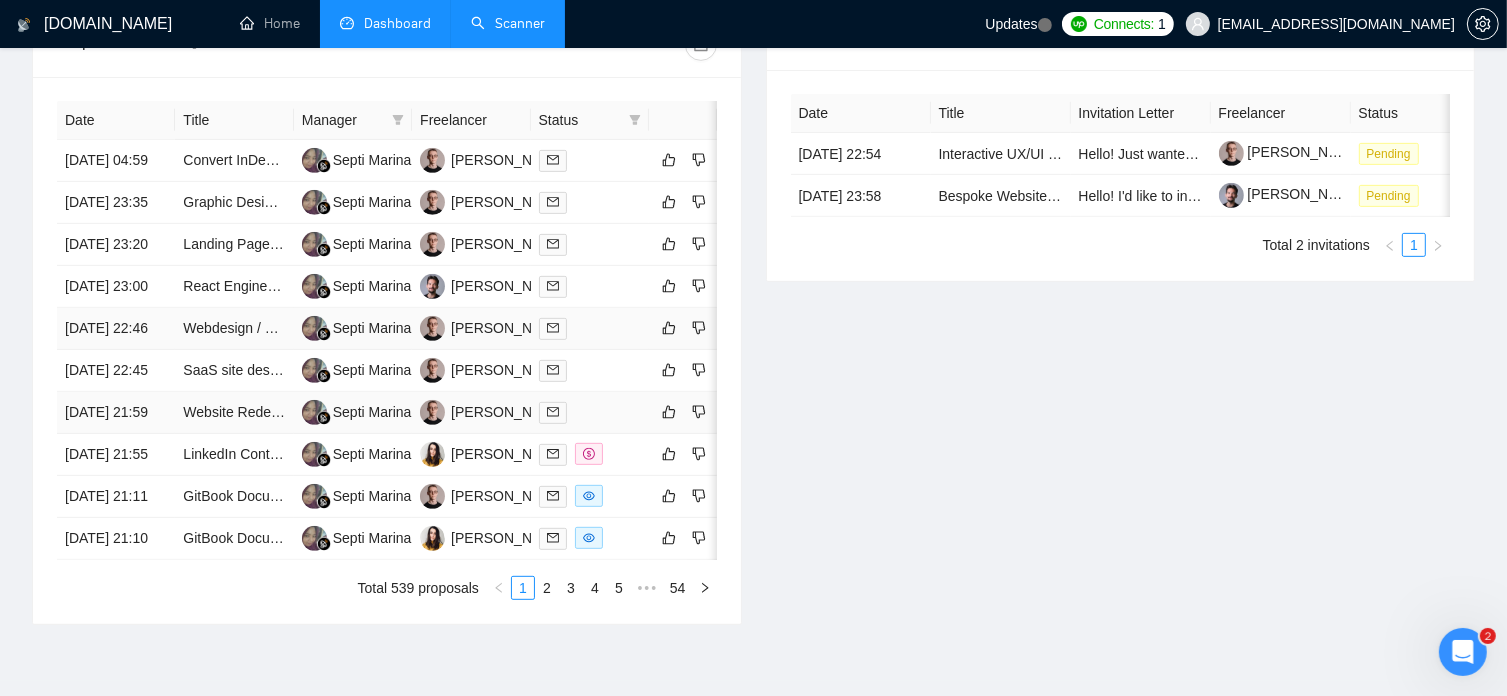 scroll, scrollTop: 804, scrollLeft: 0, axis: vertical 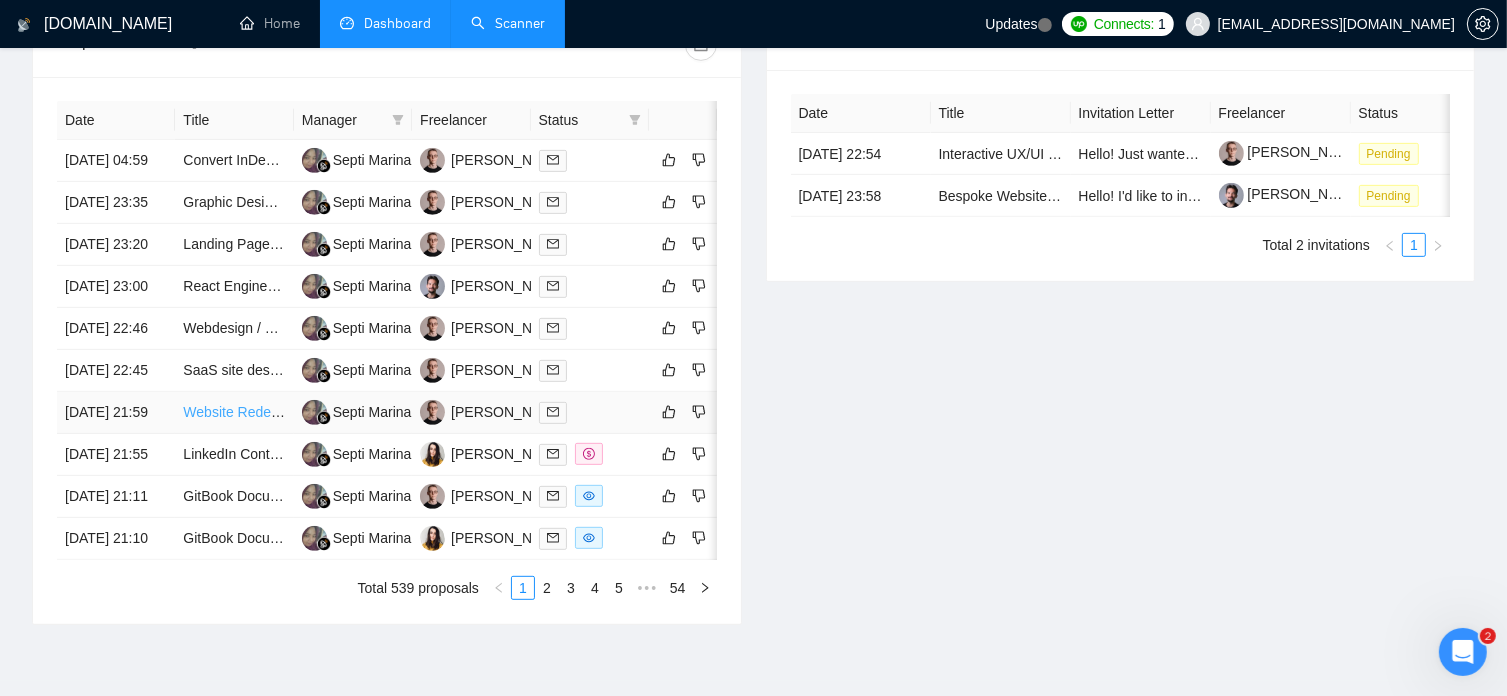 click on "Website Redesign and Subscription System Setup" at bounding box center (339, 412) 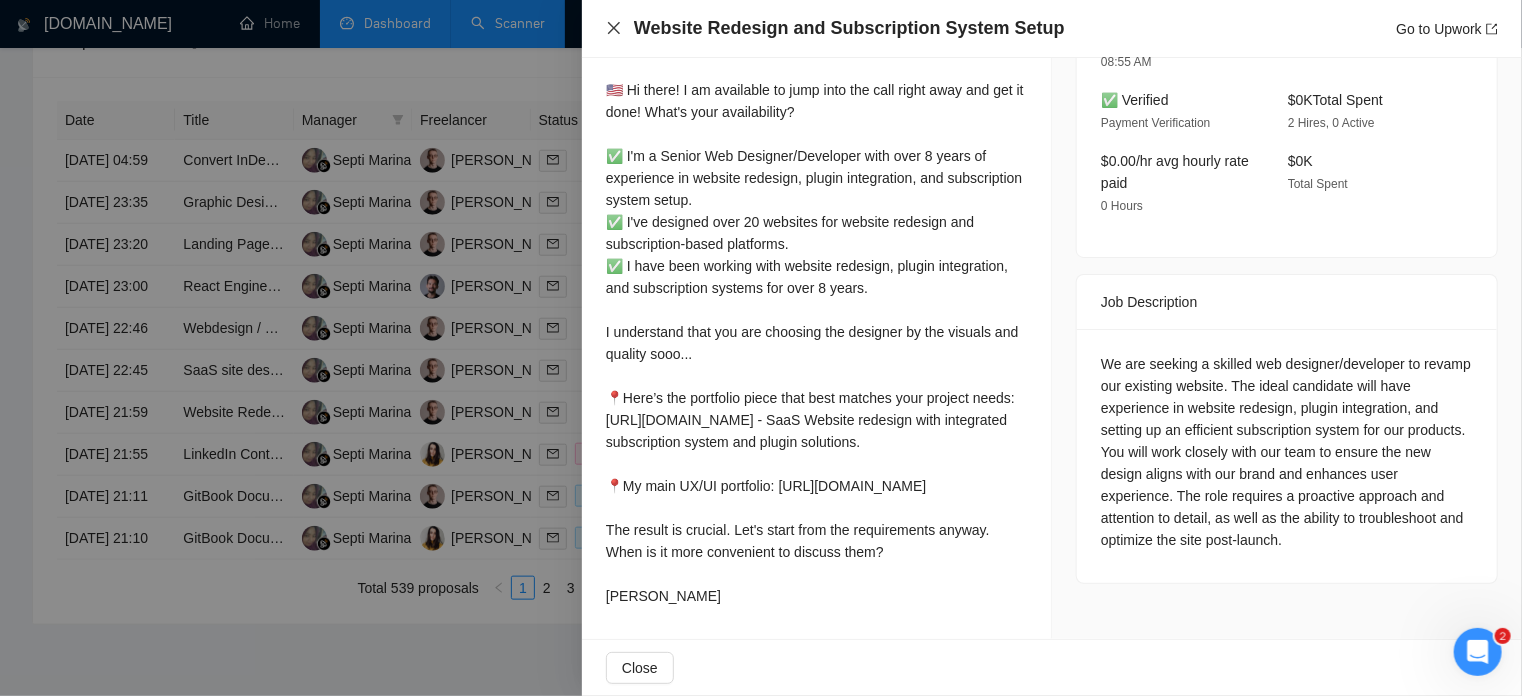 click 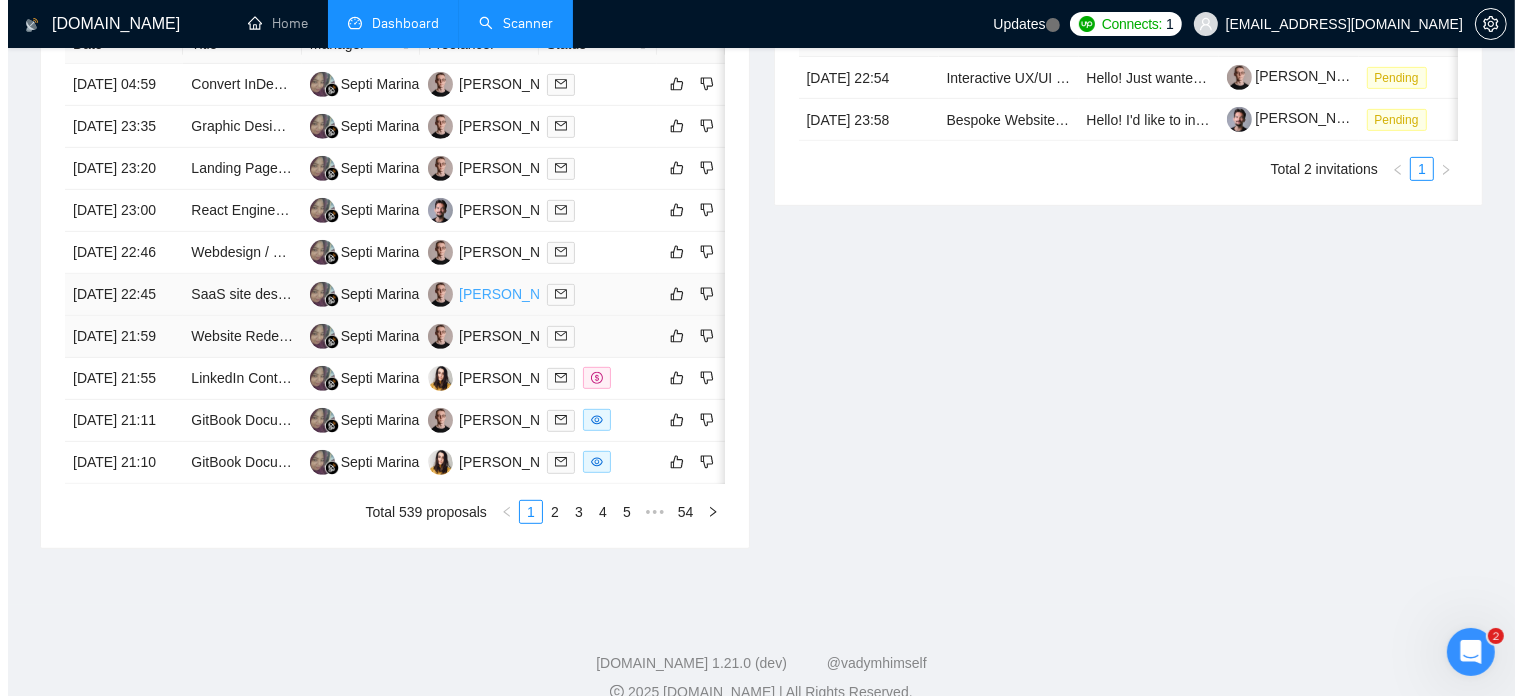 scroll, scrollTop: 880, scrollLeft: 0, axis: vertical 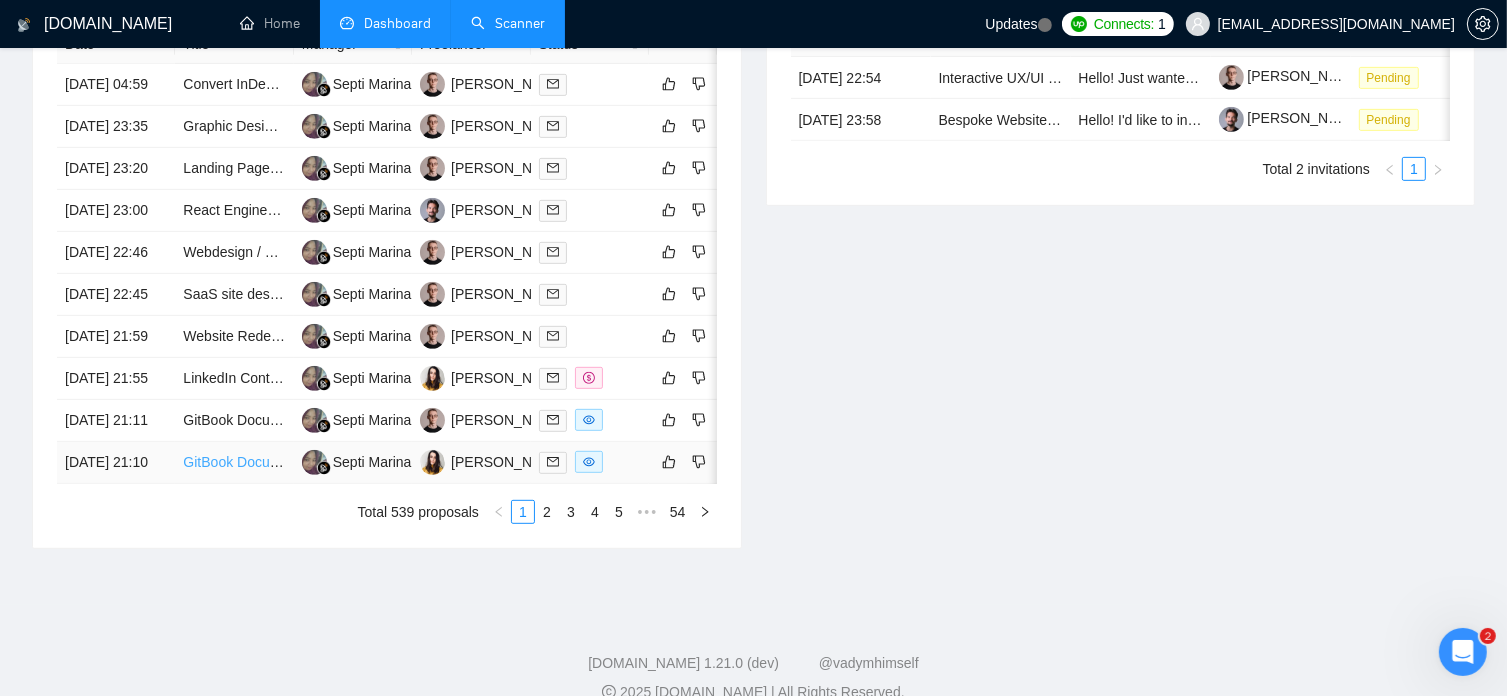 click on "GitBook Documentation Site Setup" at bounding box center (291, 462) 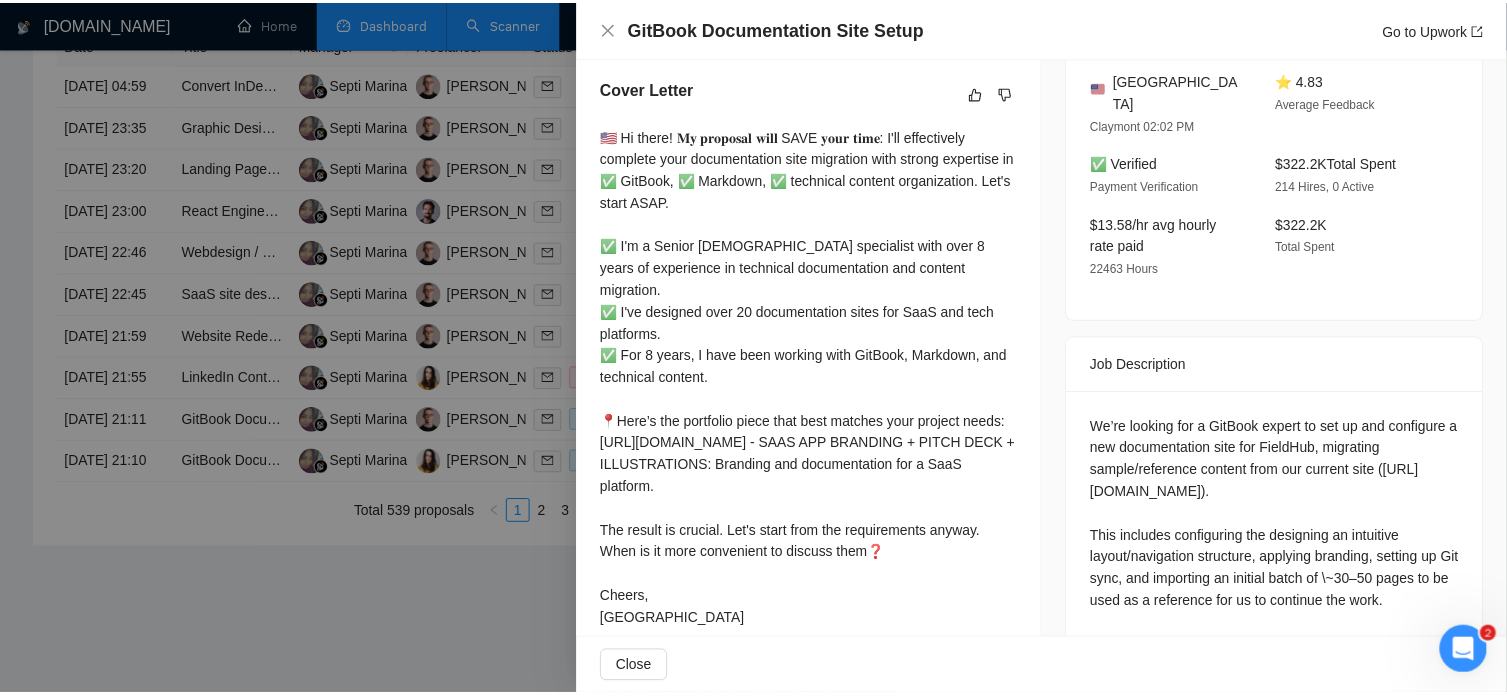 scroll, scrollTop: 508, scrollLeft: 0, axis: vertical 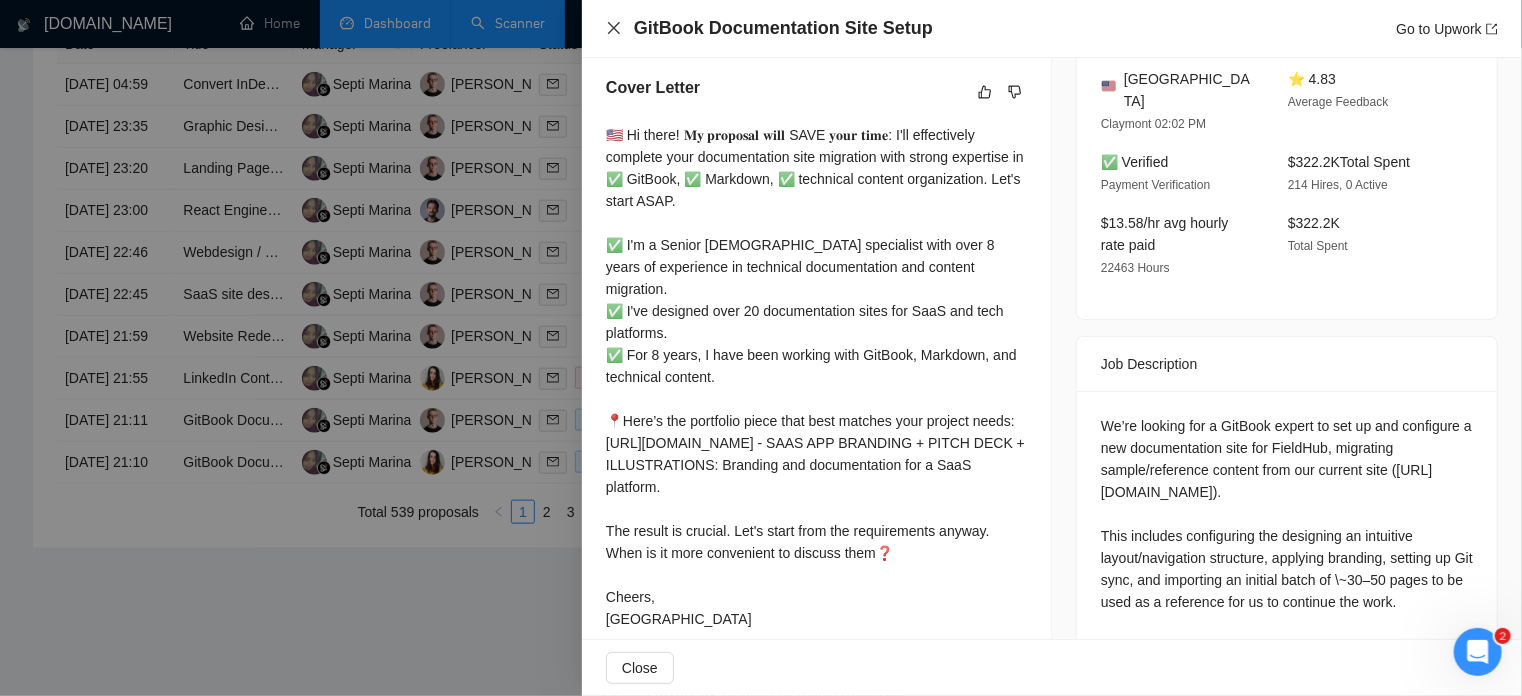 click 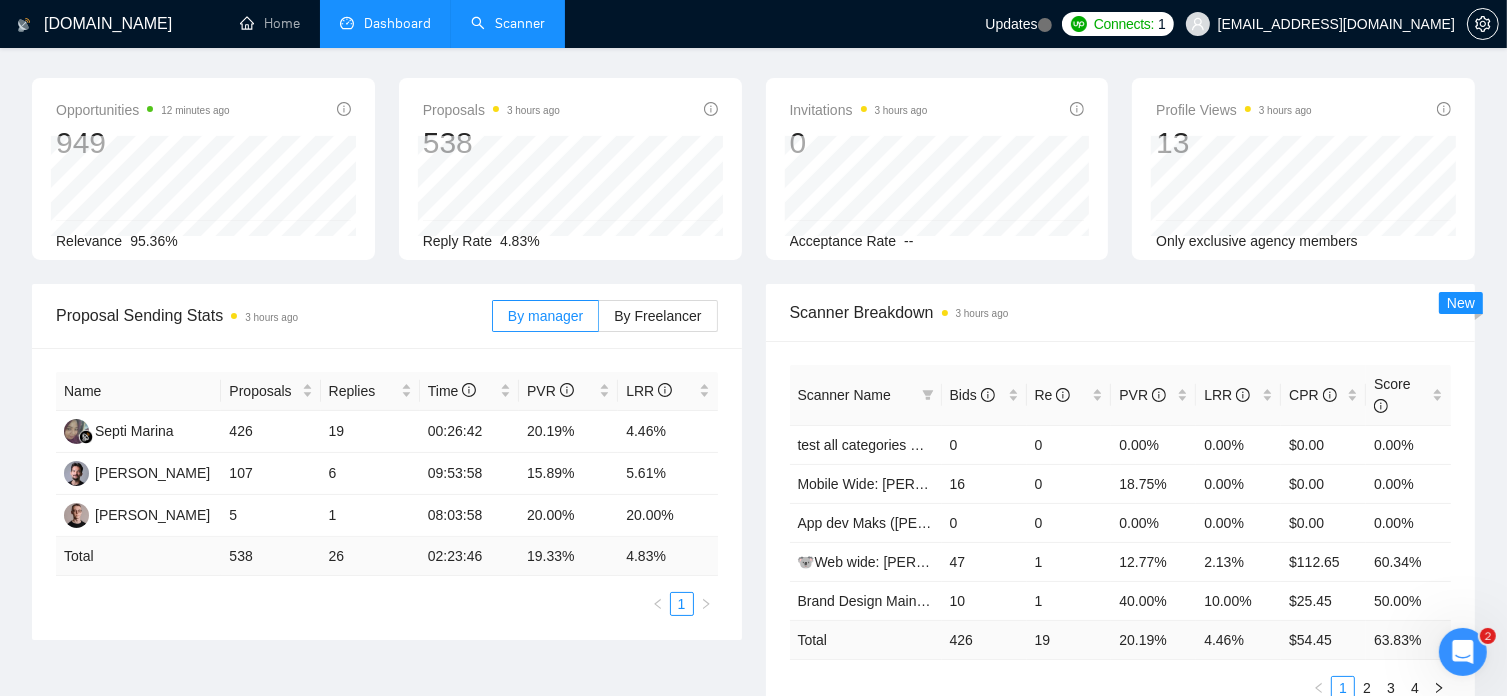 scroll, scrollTop: 0, scrollLeft: 0, axis: both 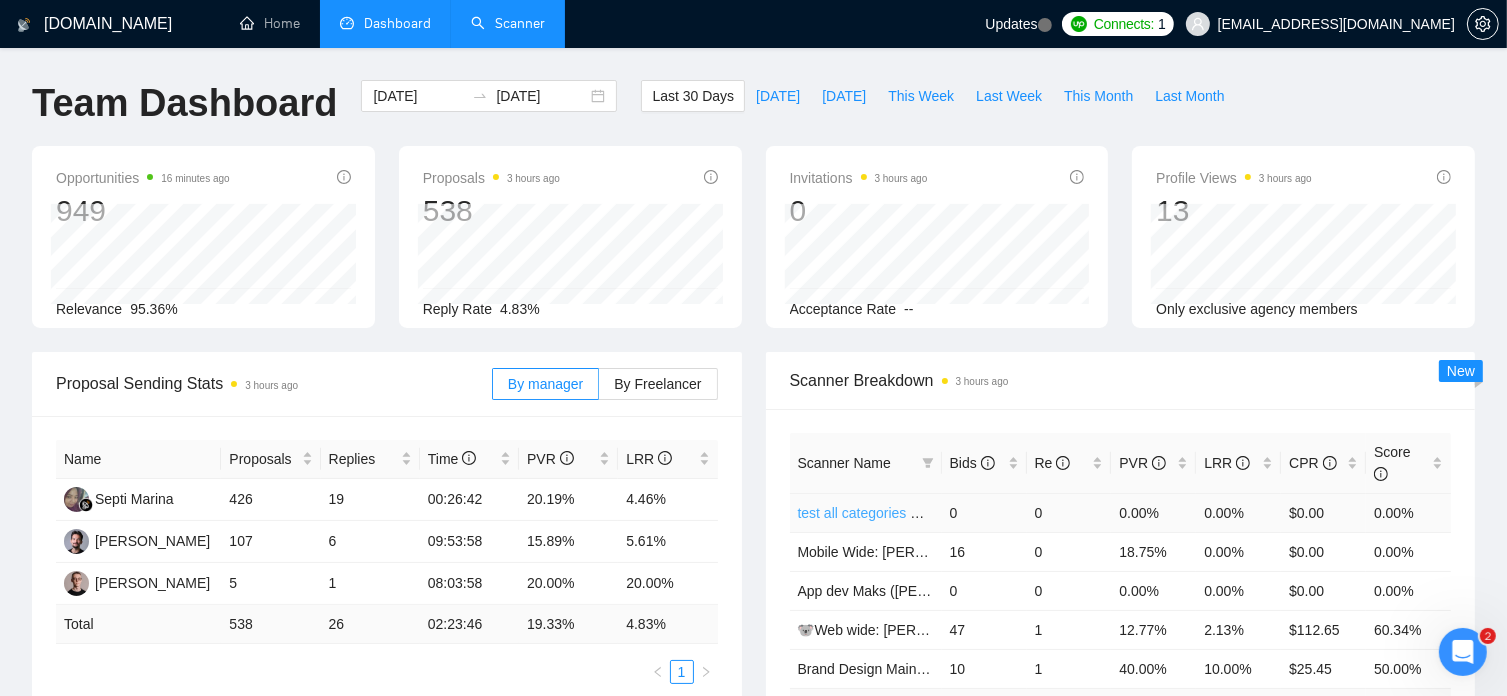 click on "test all categories UX/UI & Web design [PERSON_NAME] 3k/month" at bounding box center [1008, 513] 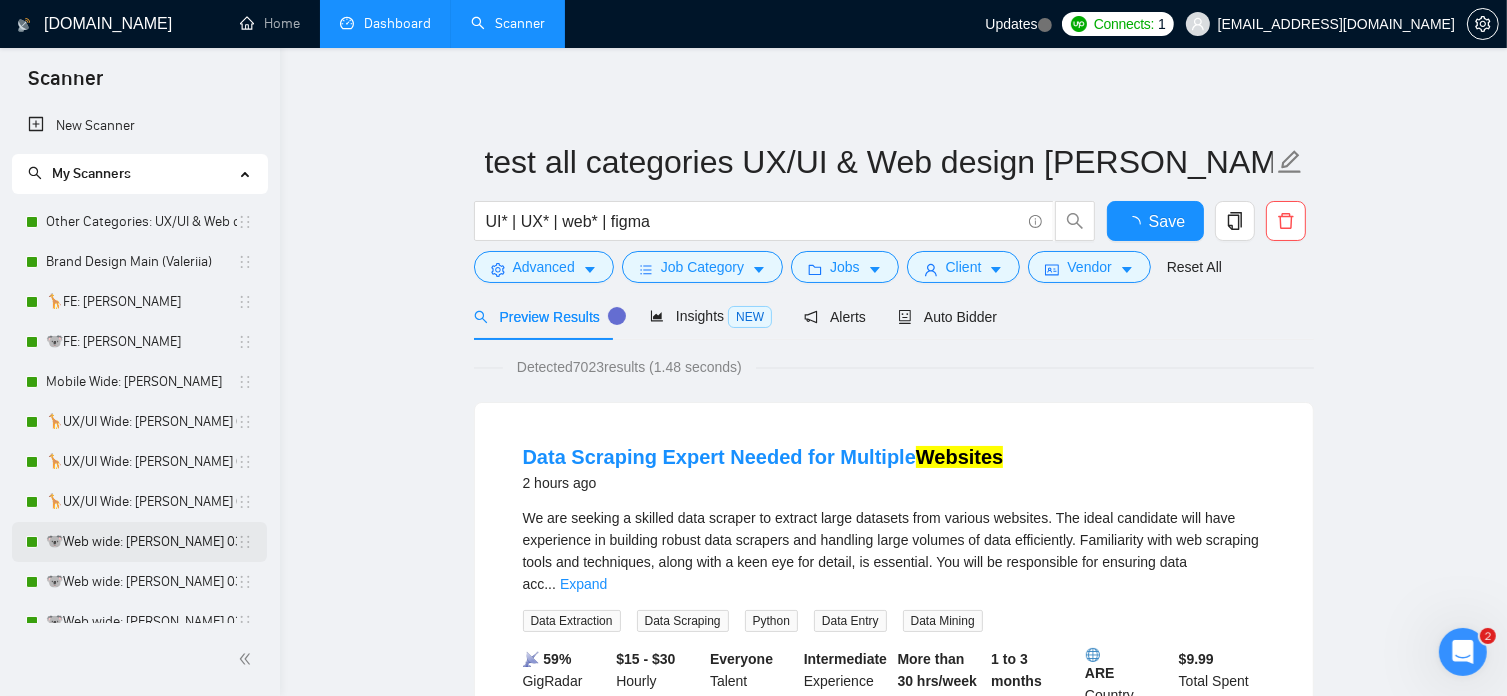 scroll, scrollTop: 64, scrollLeft: 0, axis: vertical 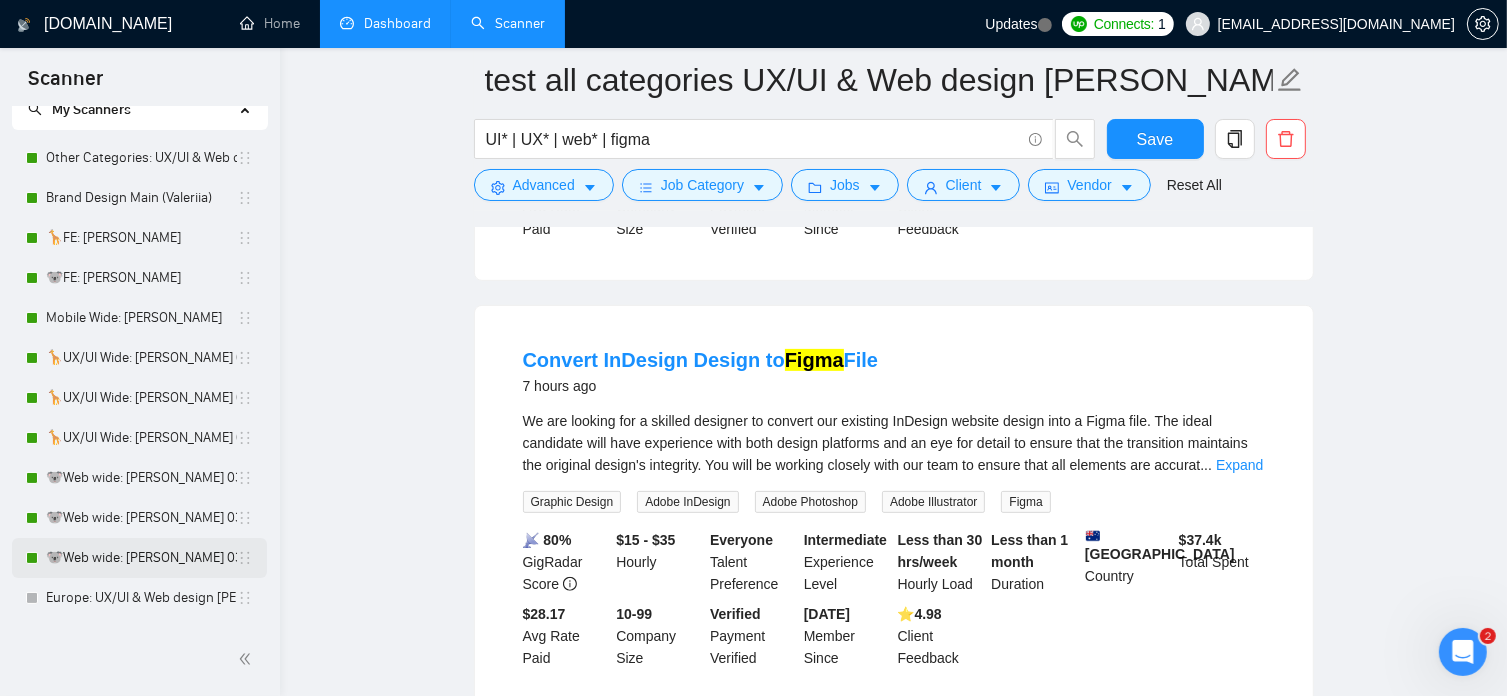 click on "🐨Web wide: [PERSON_NAME] 03/07 humor trigger" at bounding box center (141, 558) 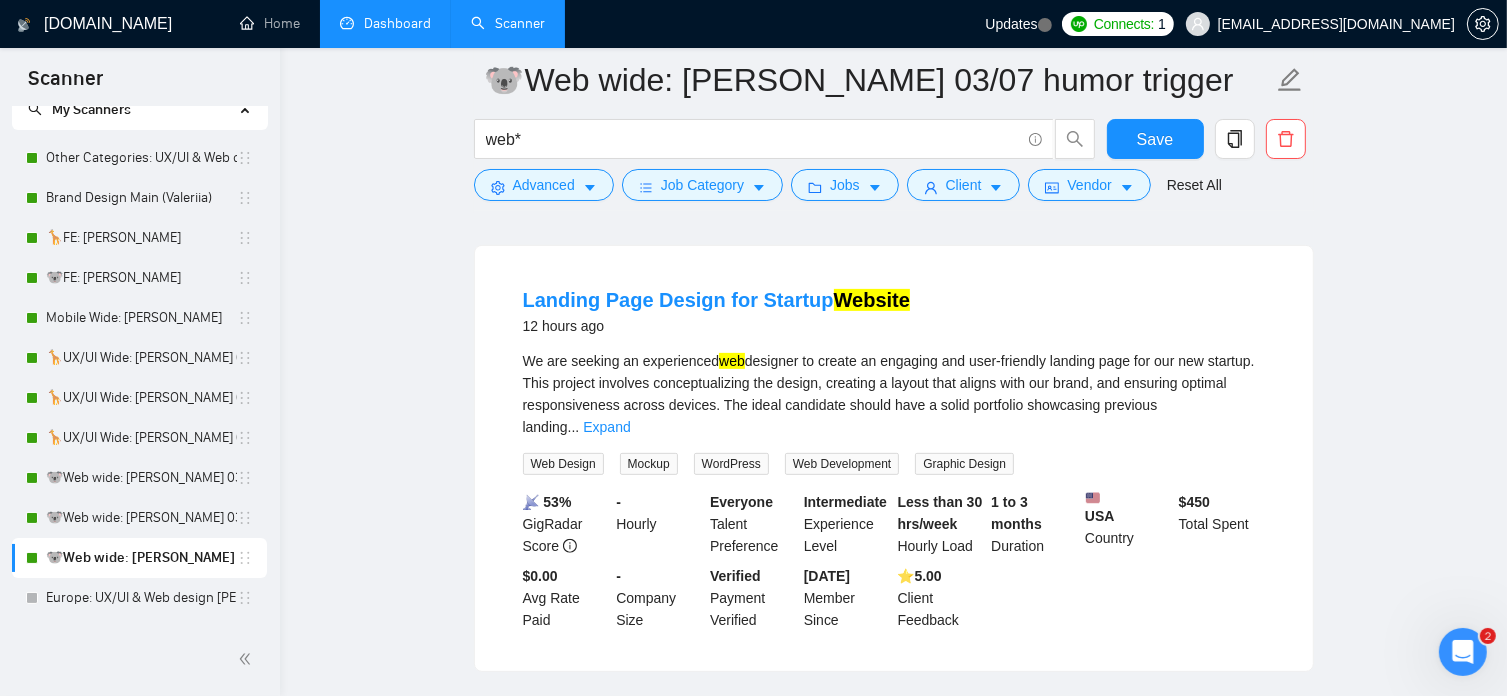 scroll, scrollTop: 625, scrollLeft: 0, axis: vertical 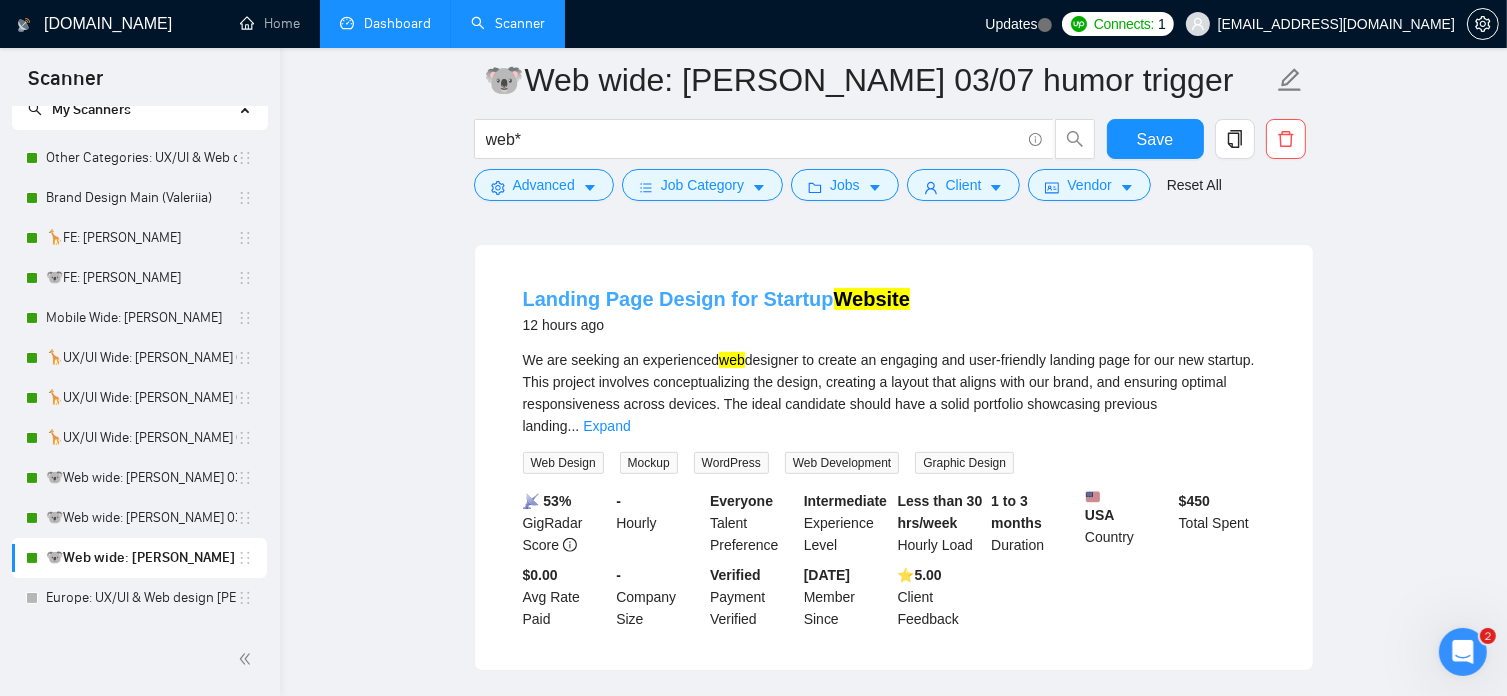 click on "Landing Page Design for Startup  Website" at bounding box center (716, 299) 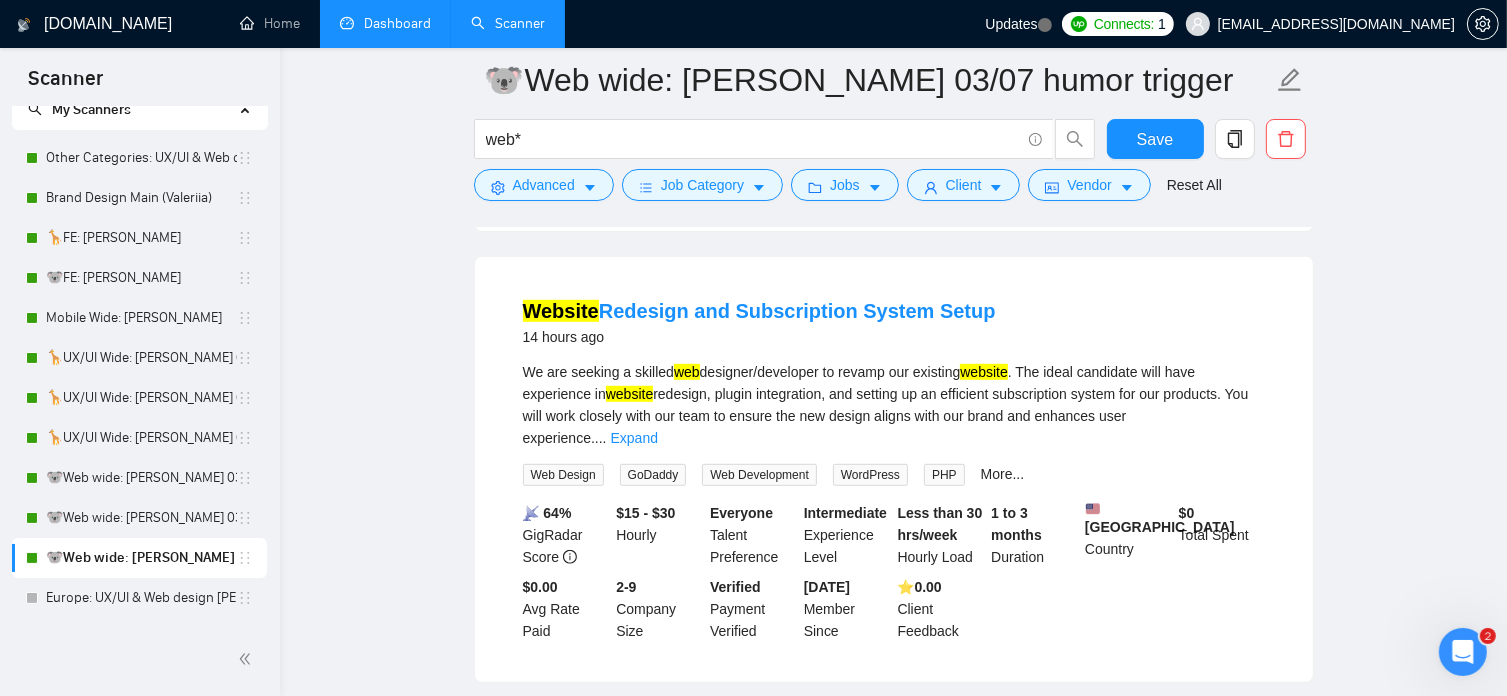 scroll, scrollTop: 1065, scrollLeft: 0, axis: vertical 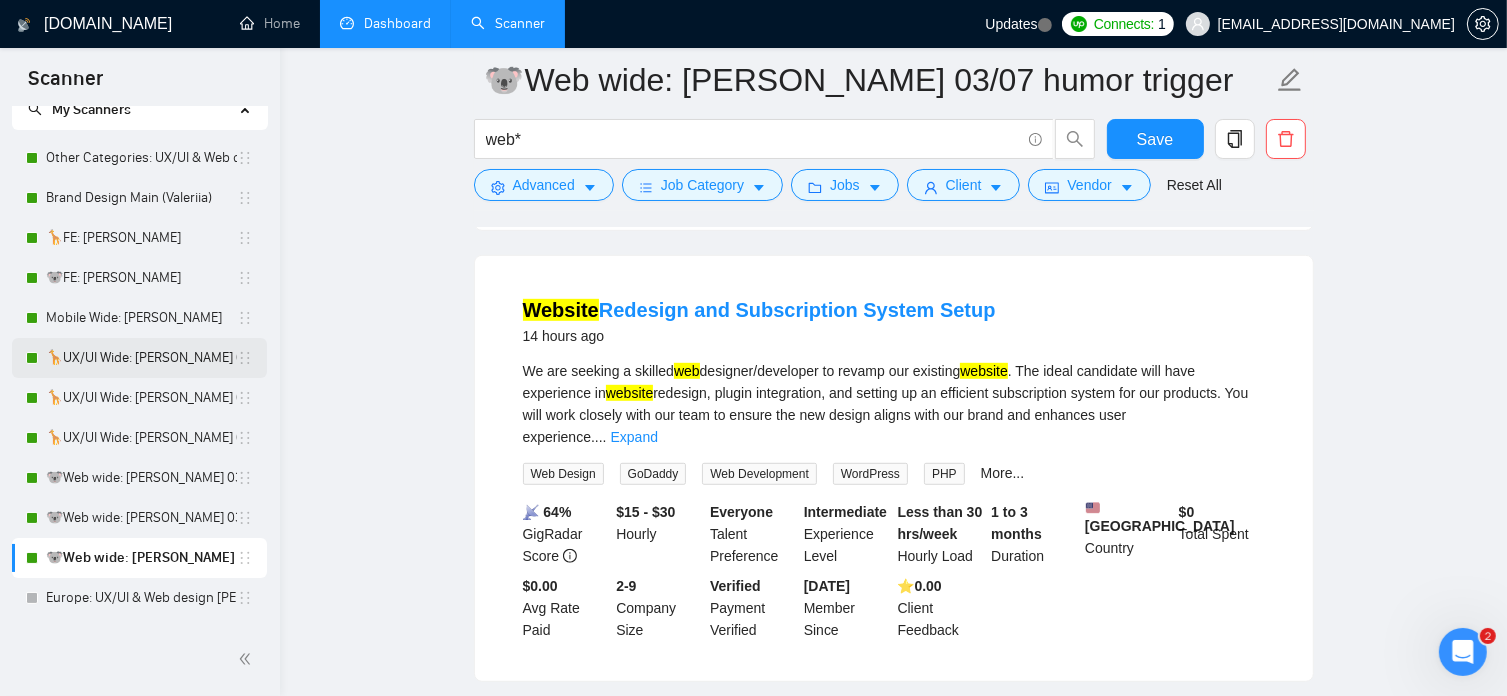 click on "🦒UX/UI Wide: [PERSON_NAME] 03/07 old" at bounding box center [141, 358] 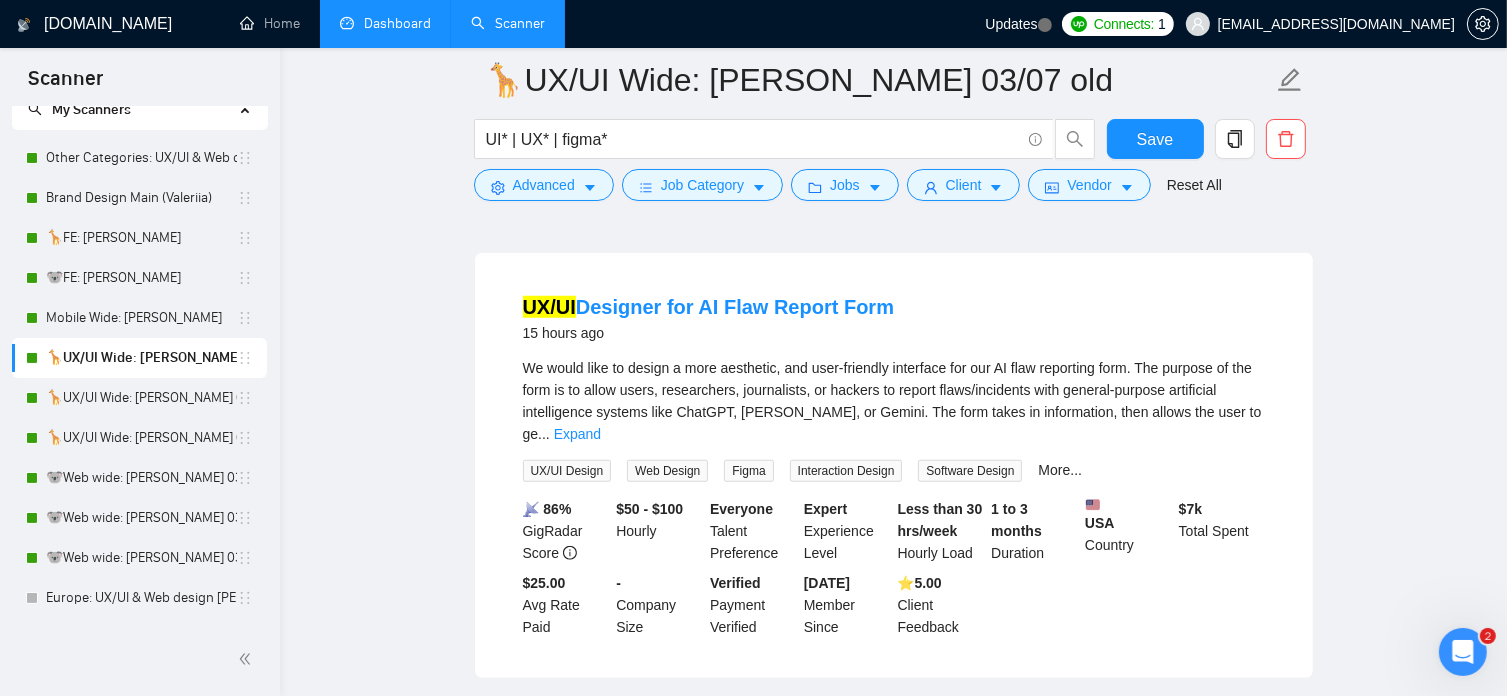 scroll, scrollTop: 1452, scrollLeft: 0, axis: vertical 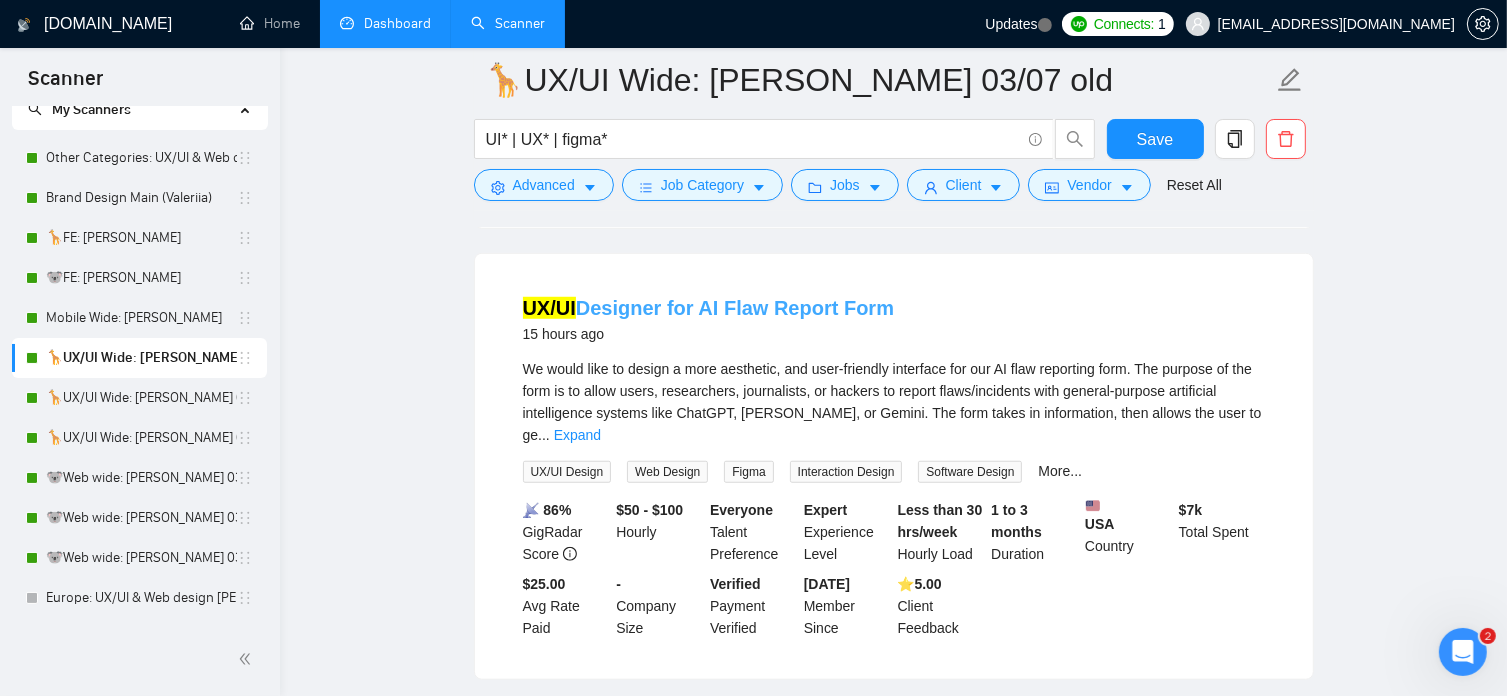 click on "UX/UI  Designer for AI Flaw Report Form" at bounding box center [709, 308] 